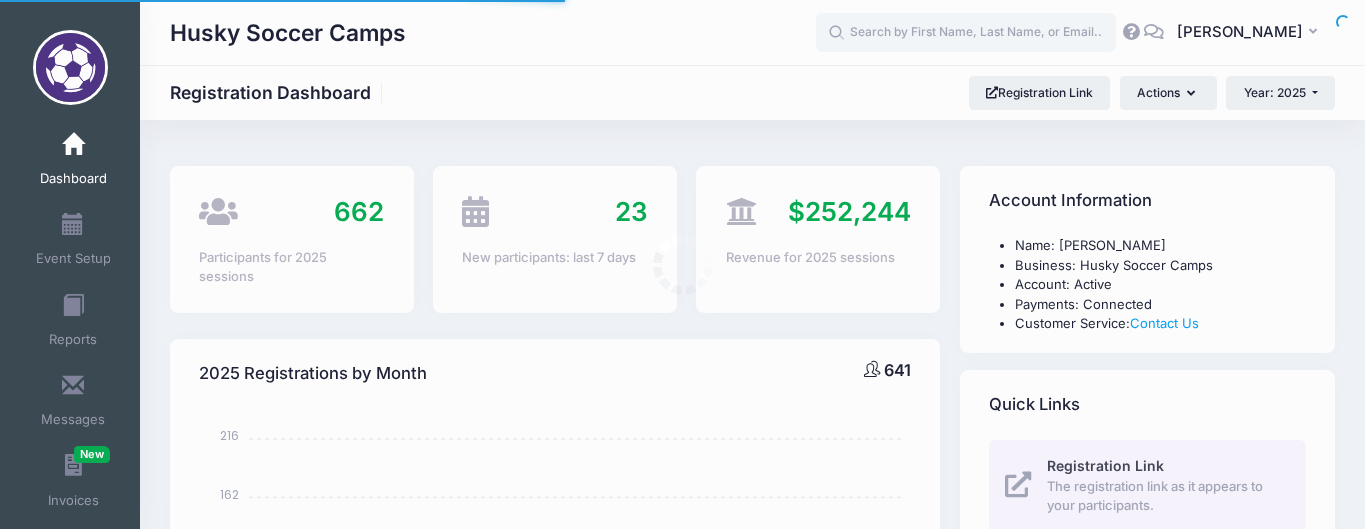 select 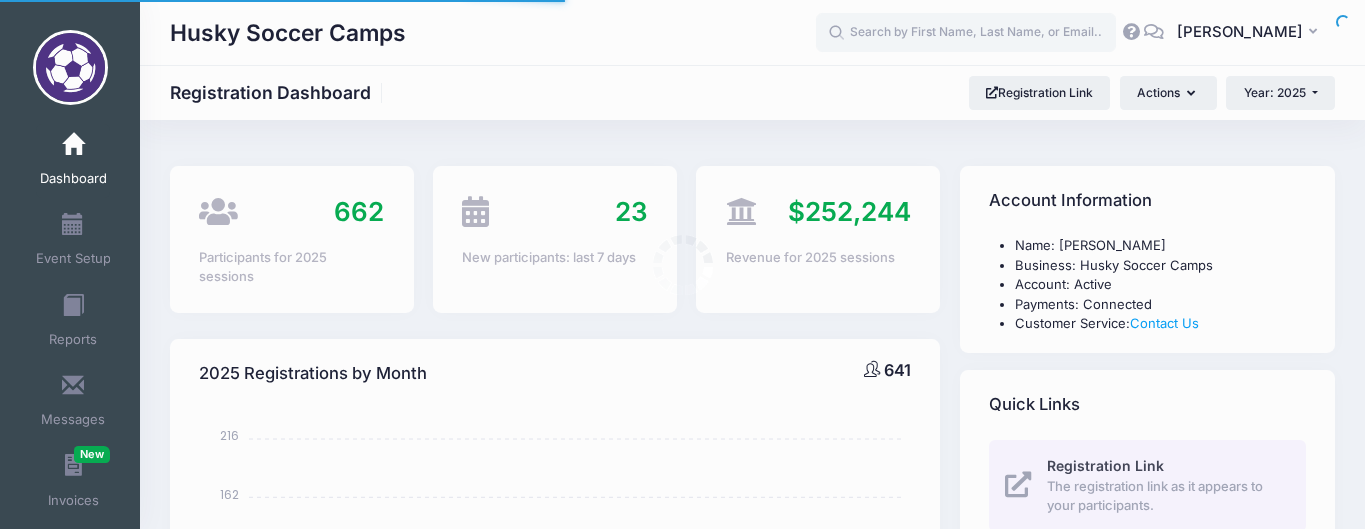 scroll, scrollTop: 0, scrollLeft: 0, axis: both 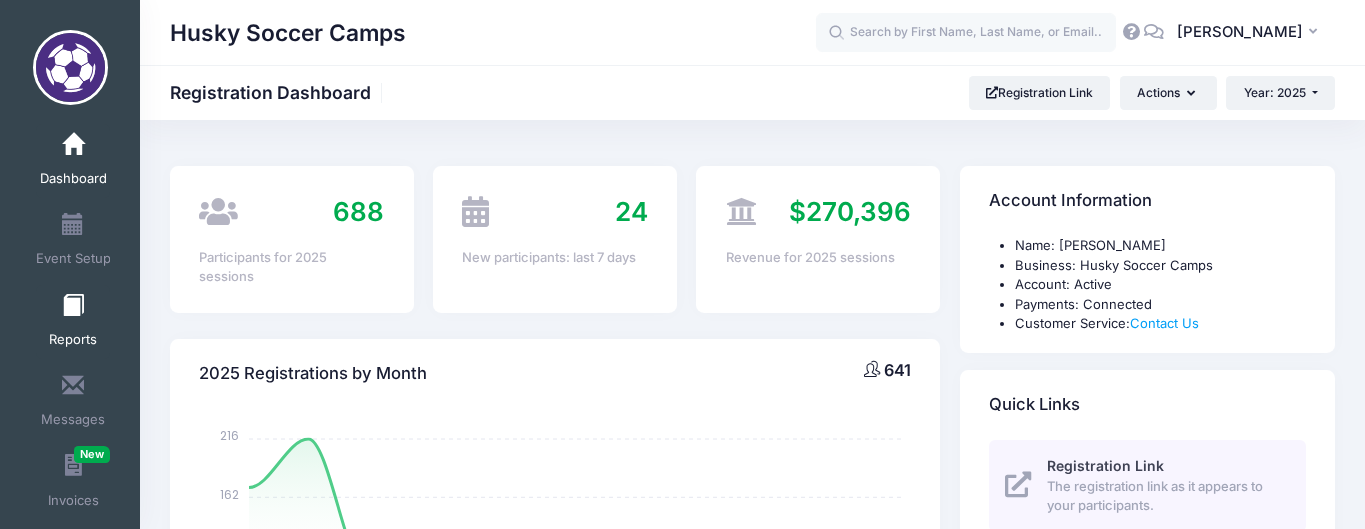 click on "Reports" at bounding box center [73, 340] 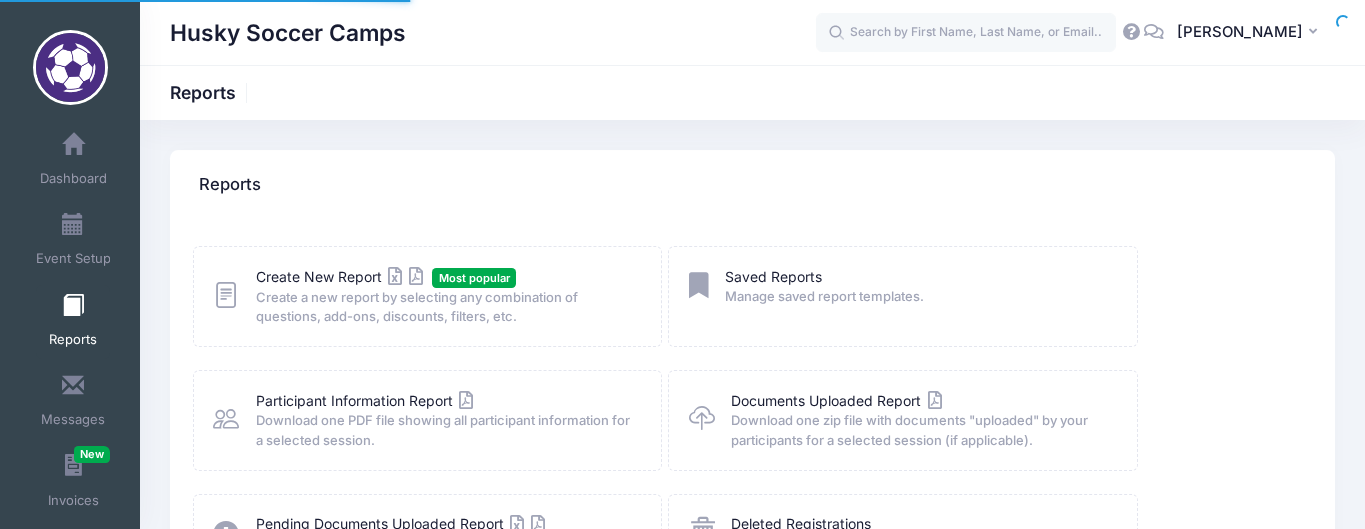 scroll, scrollTop: 0, scrollLeft: 0, axis: both 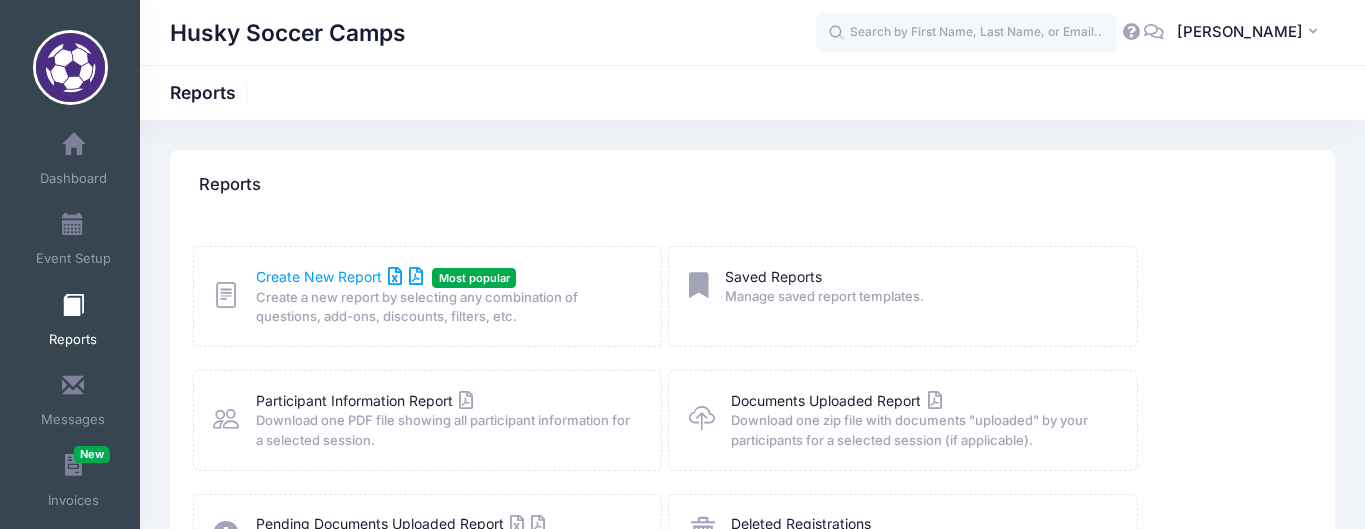 click on "Create New Report" at bounding box center (339, 276) 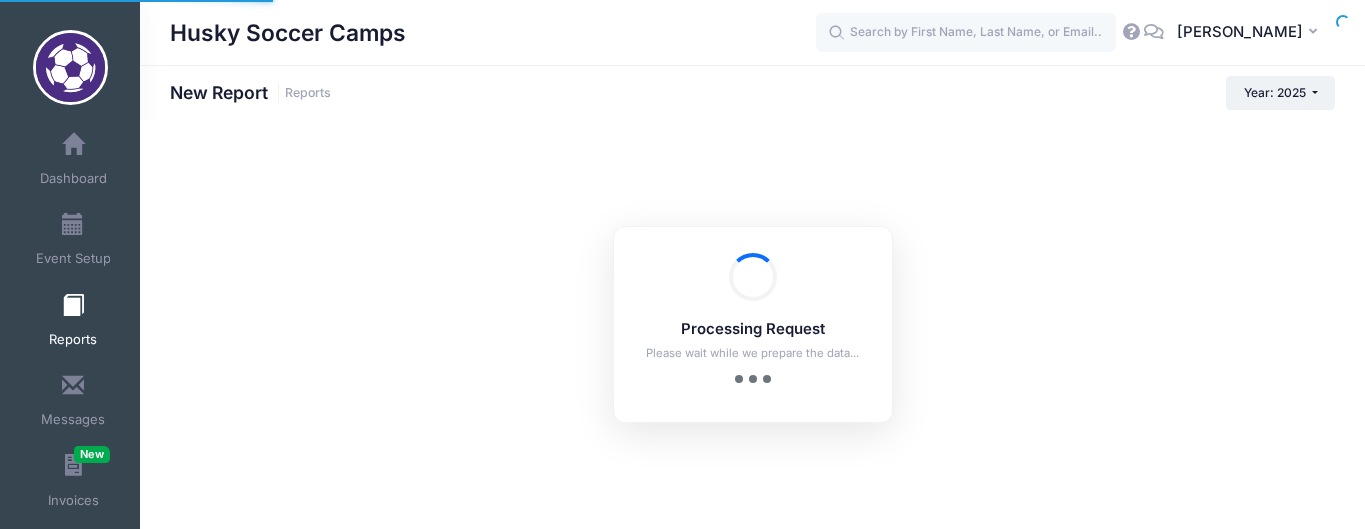scroll, scrollTop: 0, scrollLeft: 0, axis: both 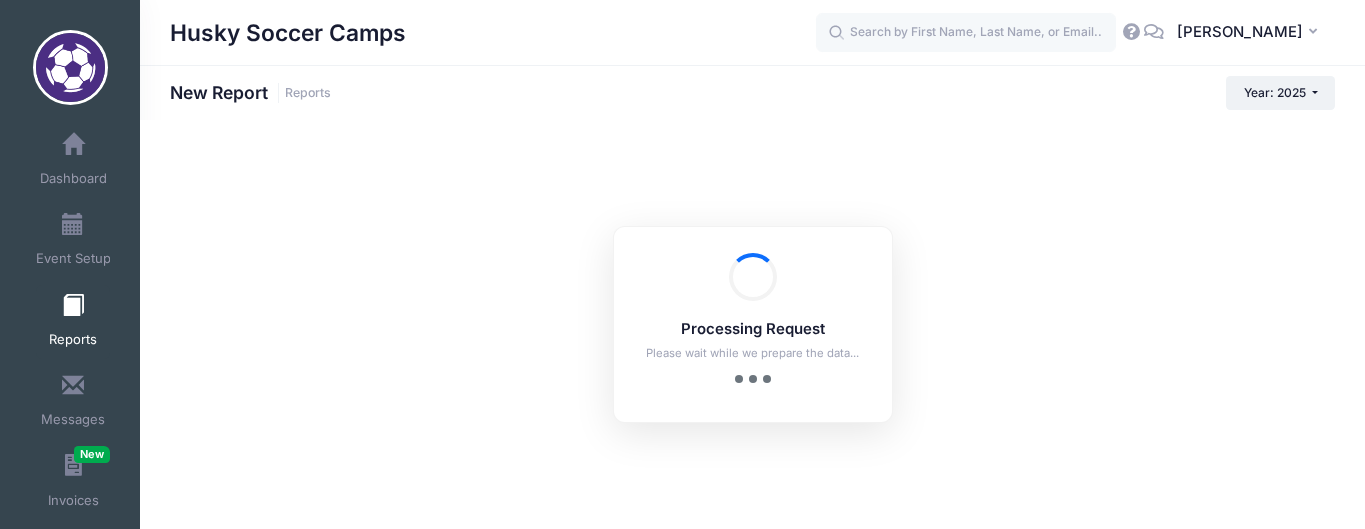 checkbox on "true" 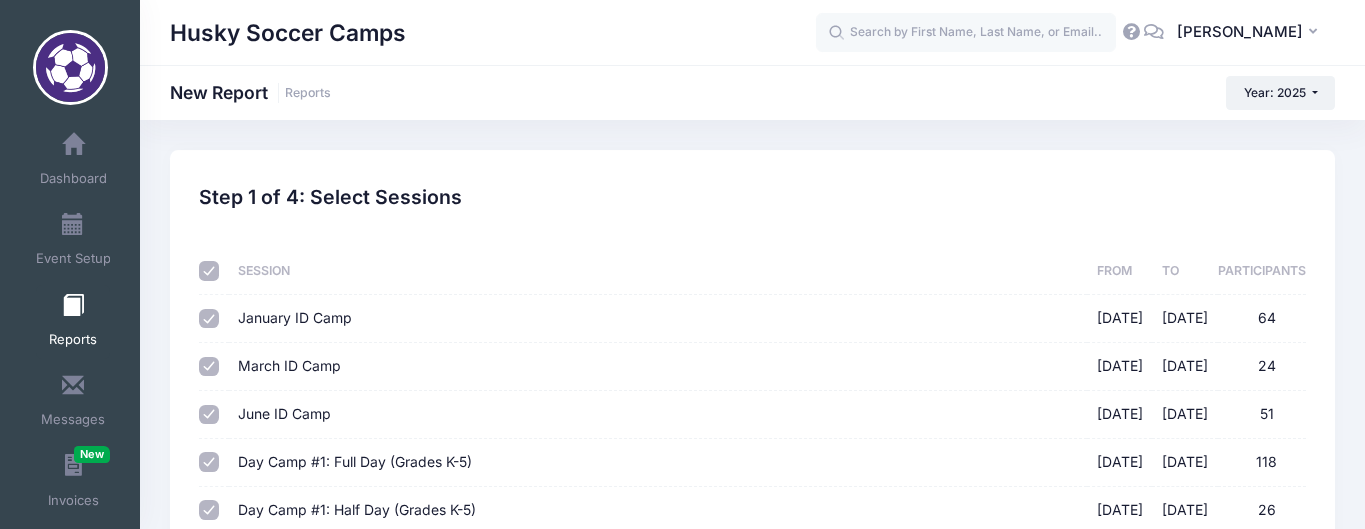 click at bounding box center [209, 271] 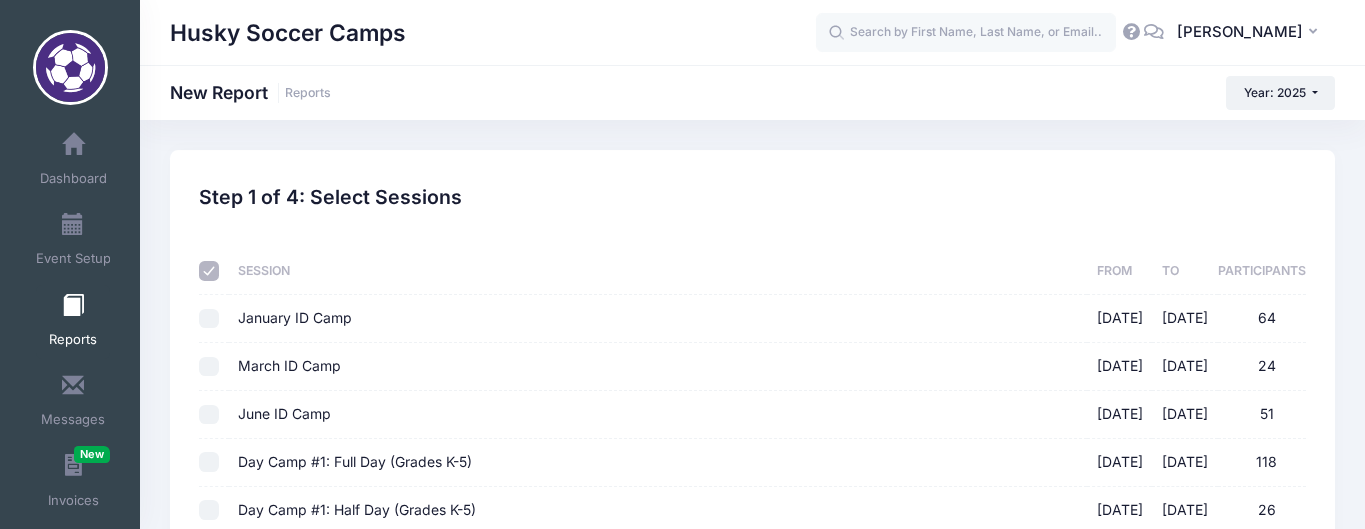 checkbox on "false" 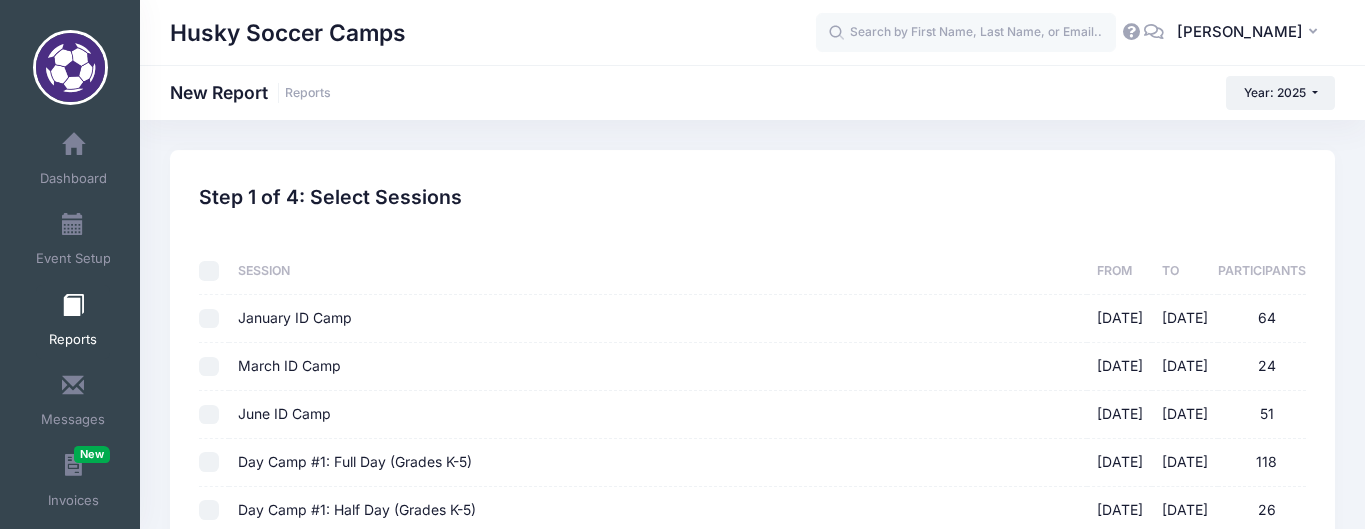 checkbox on "false" 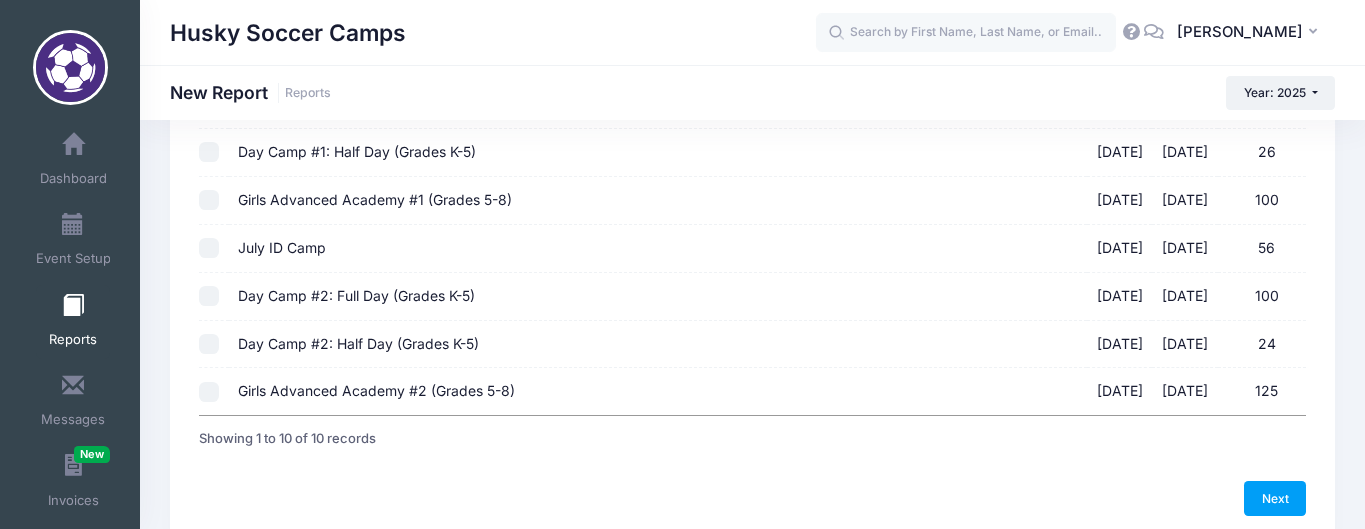 scroll, scrollTop: 362, scrollLeft: 0, axis: vertical 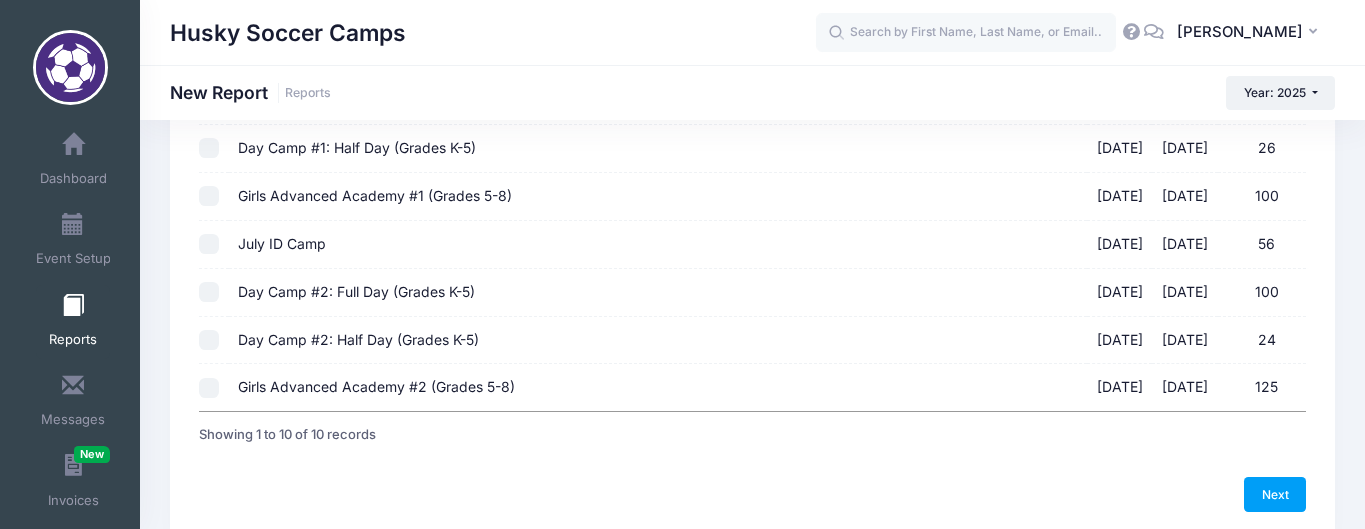 click on "July ID Camp [DATE] - [DATE]  56" at bounding box center [209, 244] 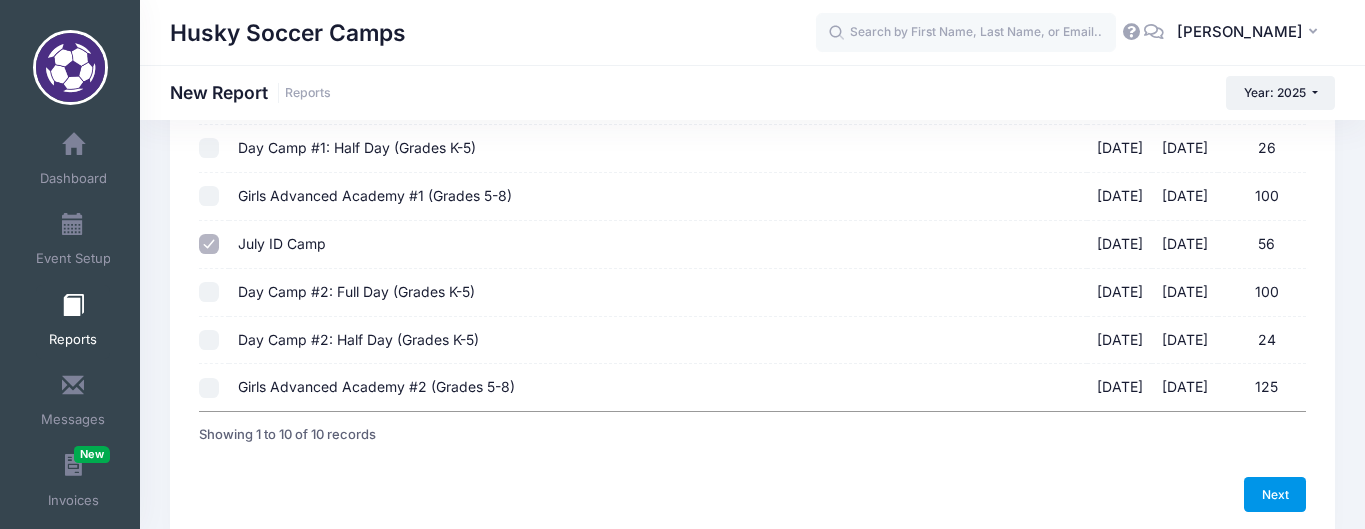 click on "Next" at bounding box center [1275, 494] 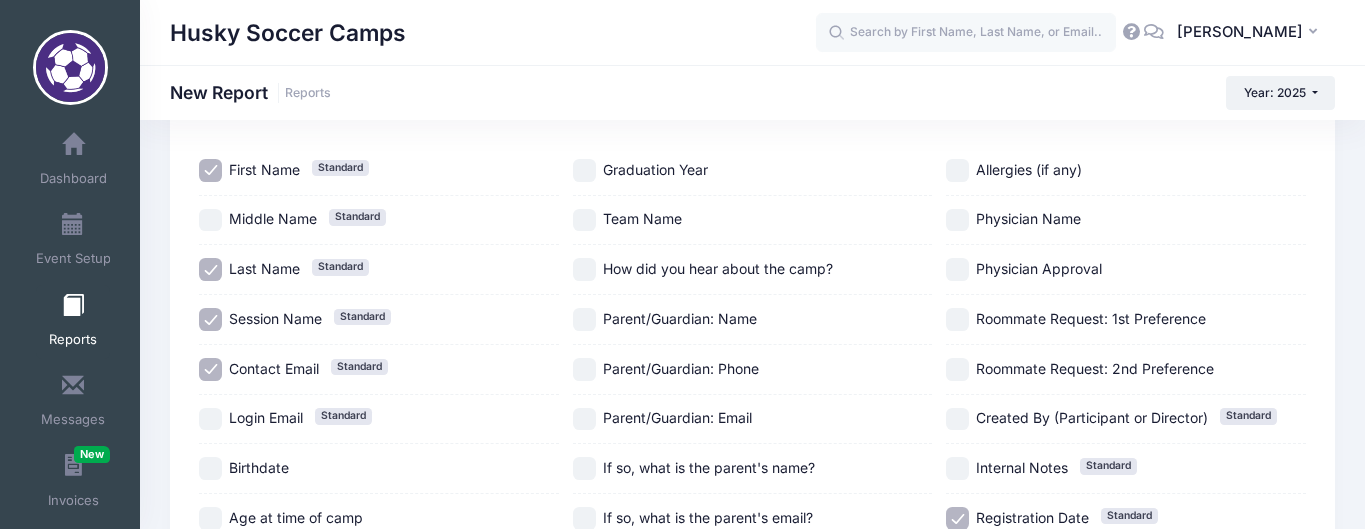 scroll, scrollTop: 147, scrollLeft: 0, axis: vertical 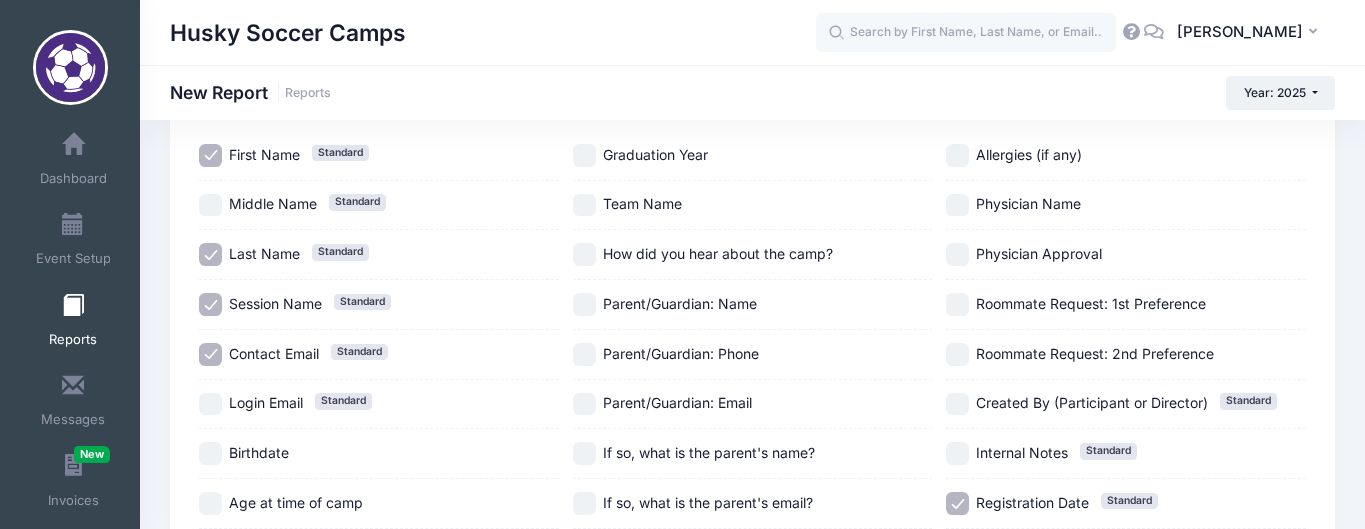 click on "Contact Email Standard" at bounding box center (210, 354) 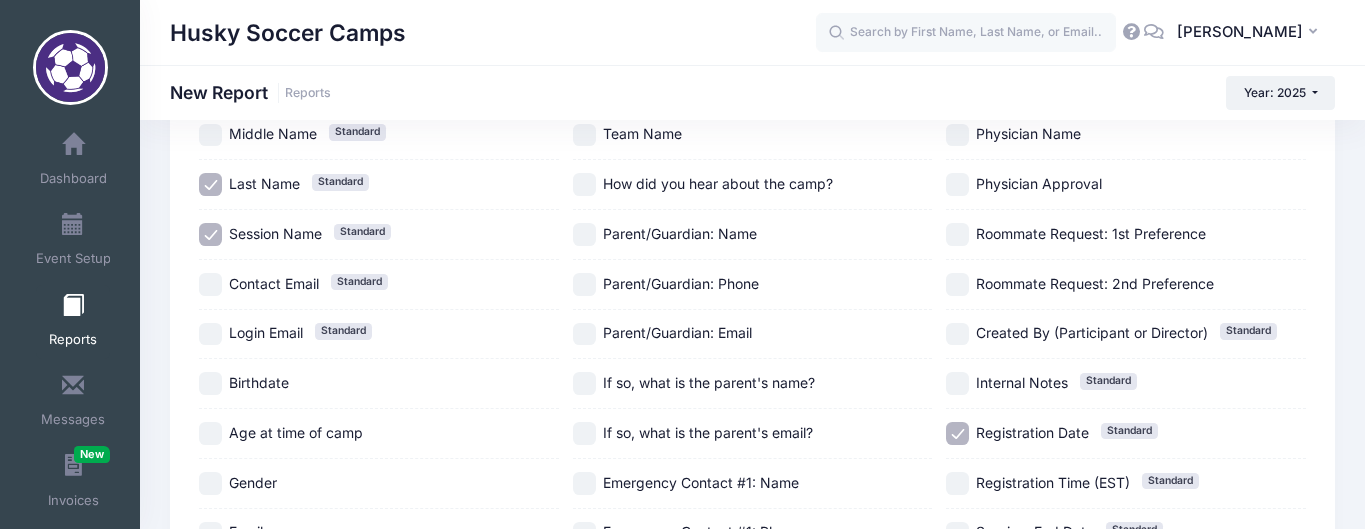 scroll, scrollTop: 244, scrollLeft: 0, axis: vertical 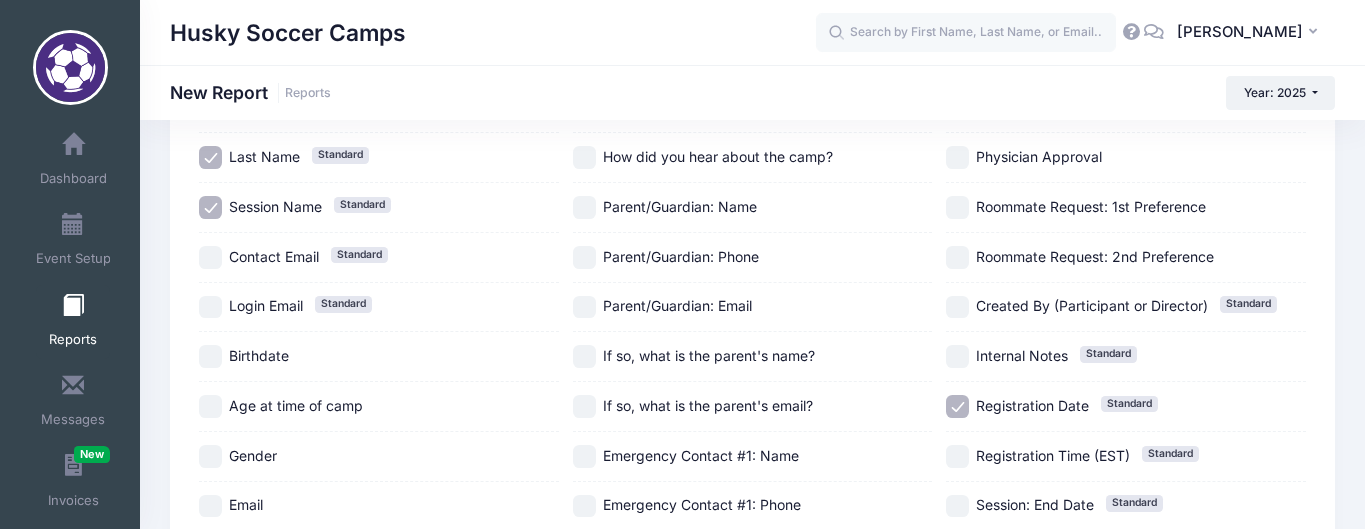 click on "Age at time of camp" at bounding box center (210, 406) 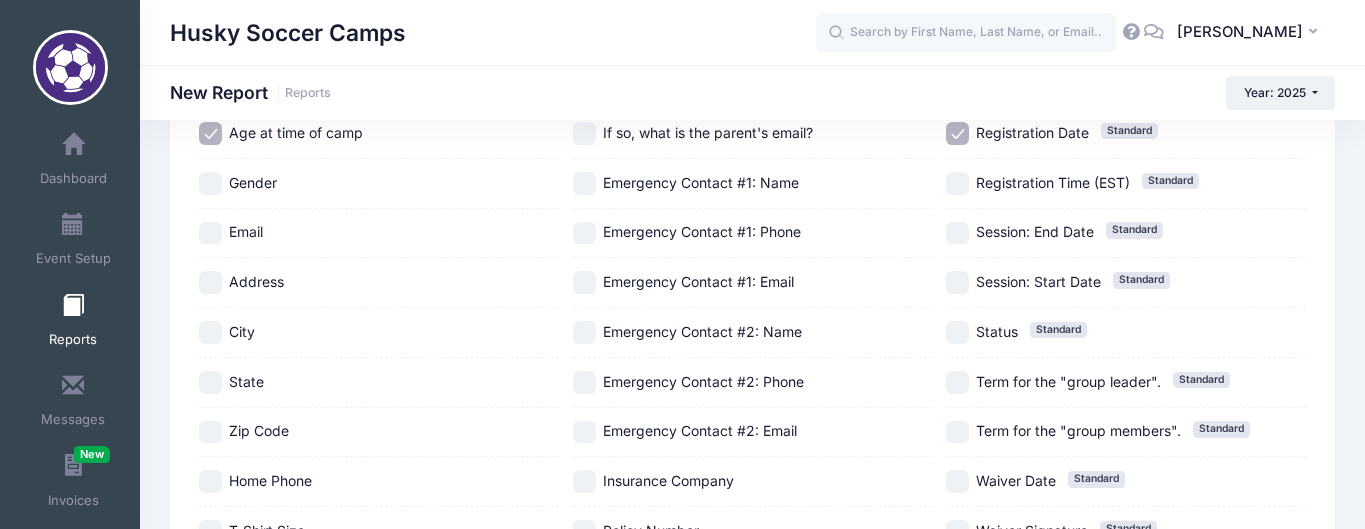 scroll, scrollTop: 481, scrollLeft: 0, axis: vertical 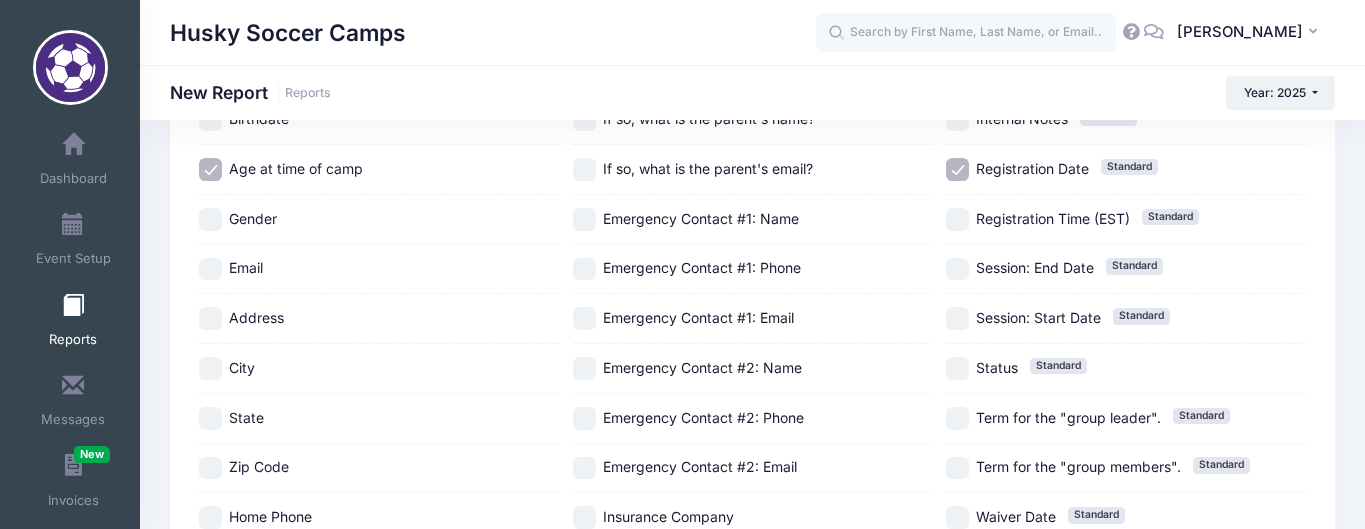 click on "City" at bounding box center (379, 369) 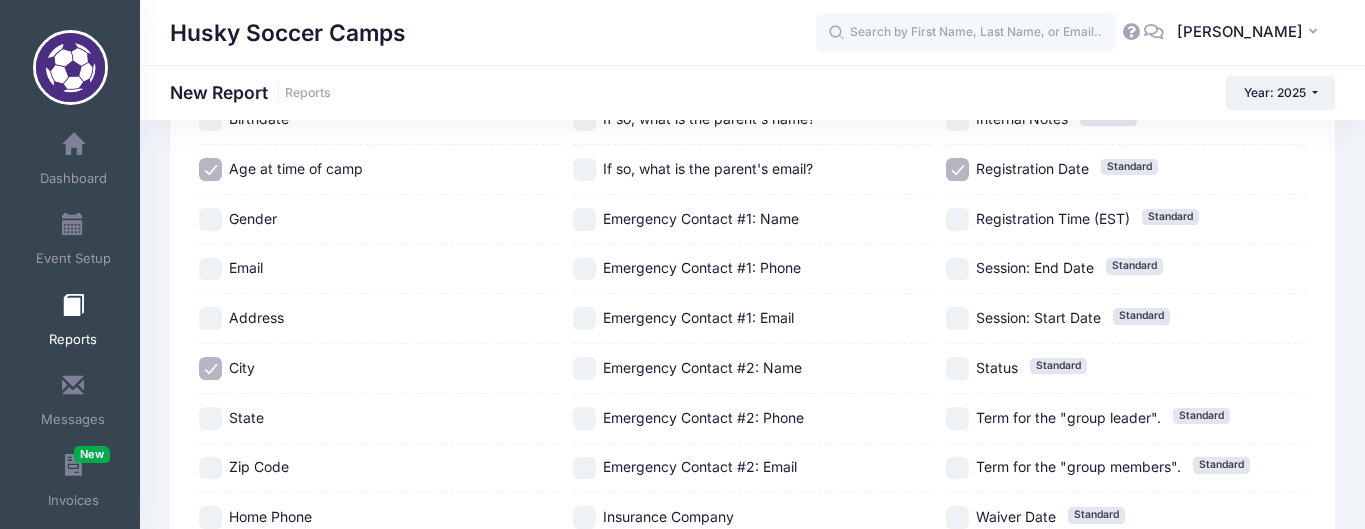 click on "State" at bounding box center (210, 418) 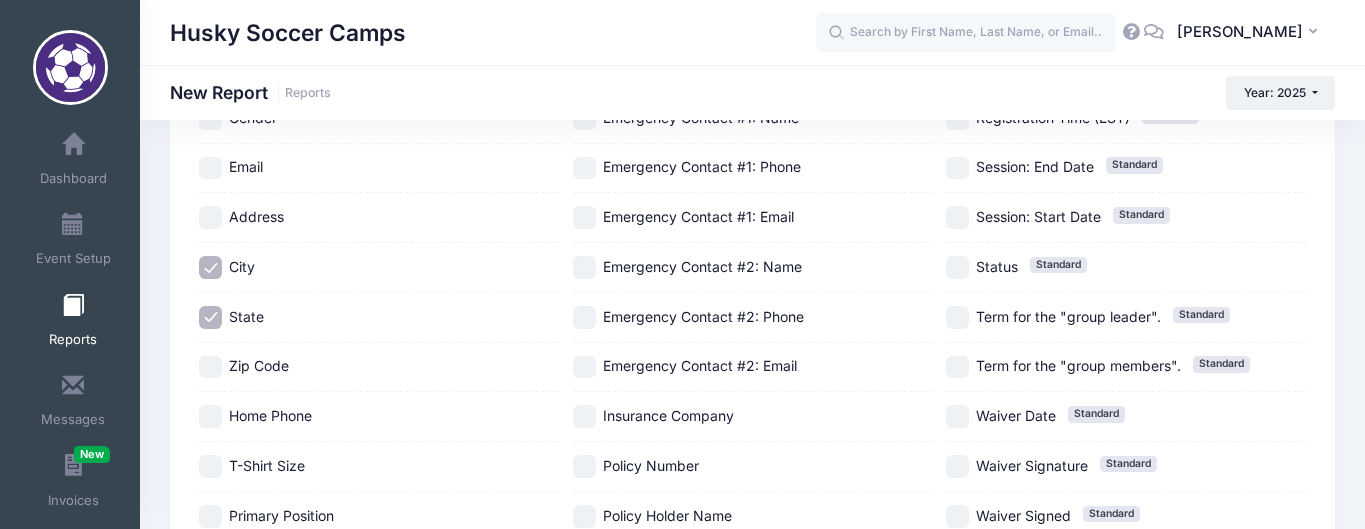 scroll, scrollTop: 604, scrollLeft: 0, axis: vertical 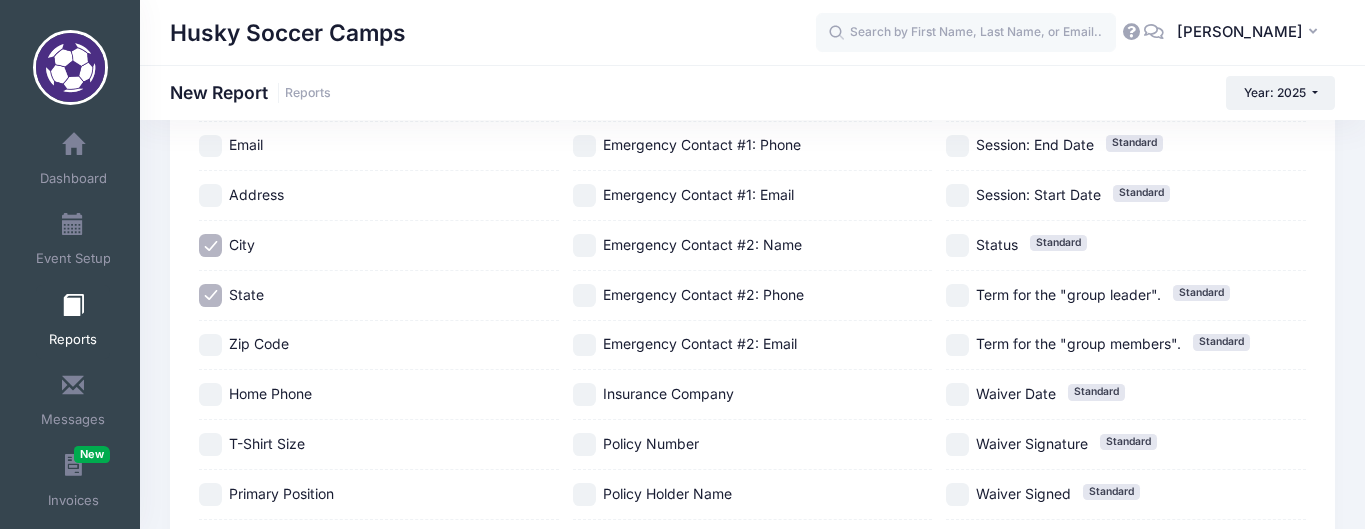 click on "Primary Position" at bounding box center [210, 494] 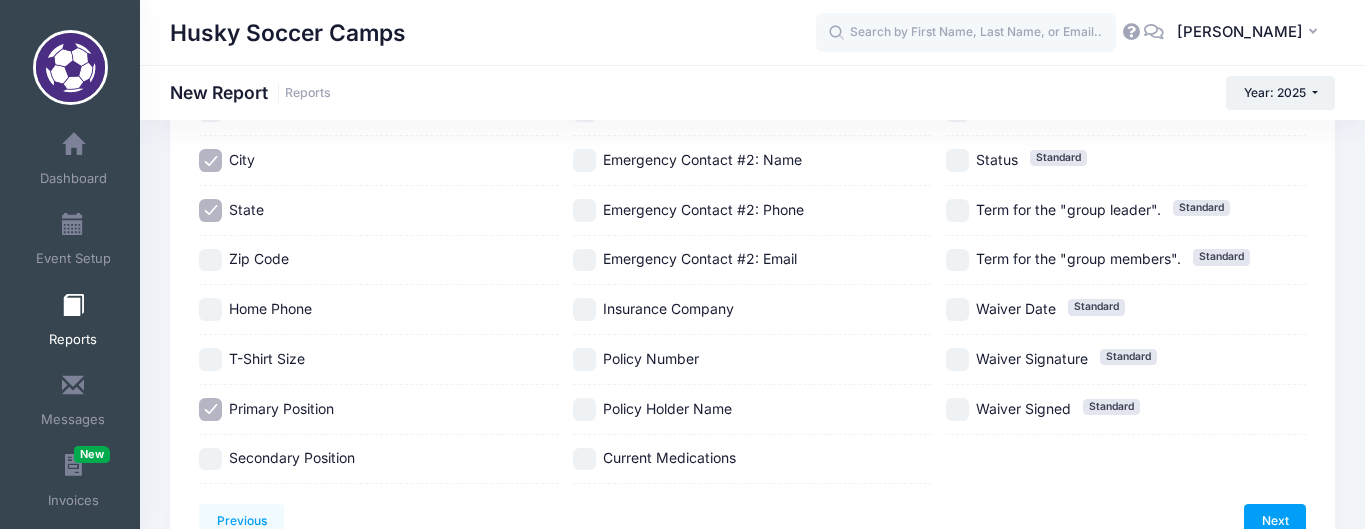 scroll, scrollTop: 710, scrollLeft: 0, axis: vertical 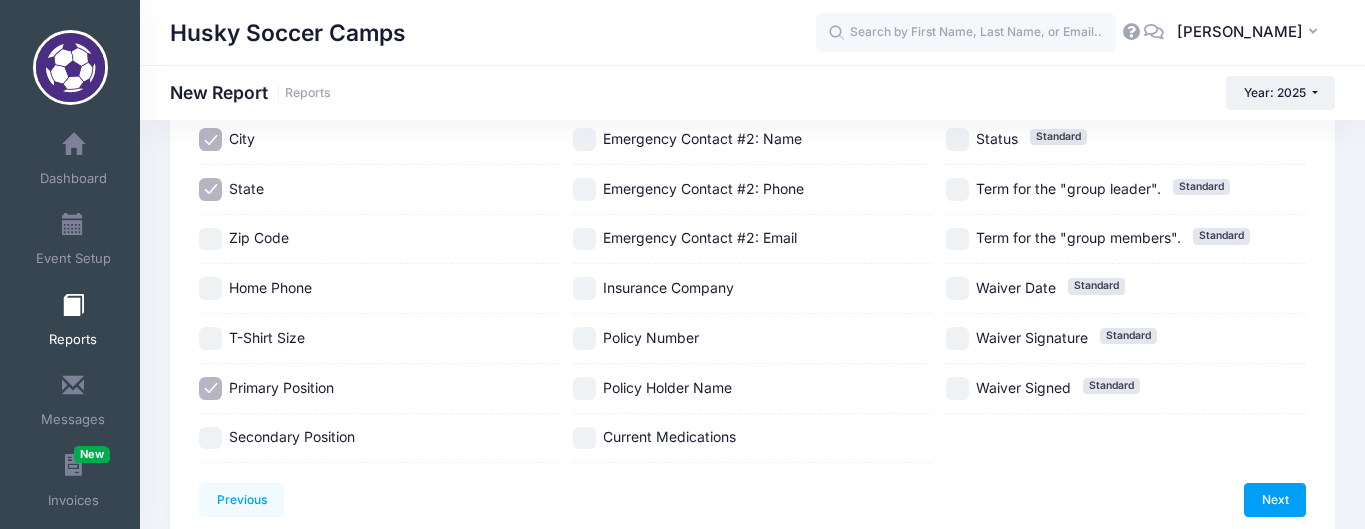 click on "Secondary Position" at bounding box center [210, 438] 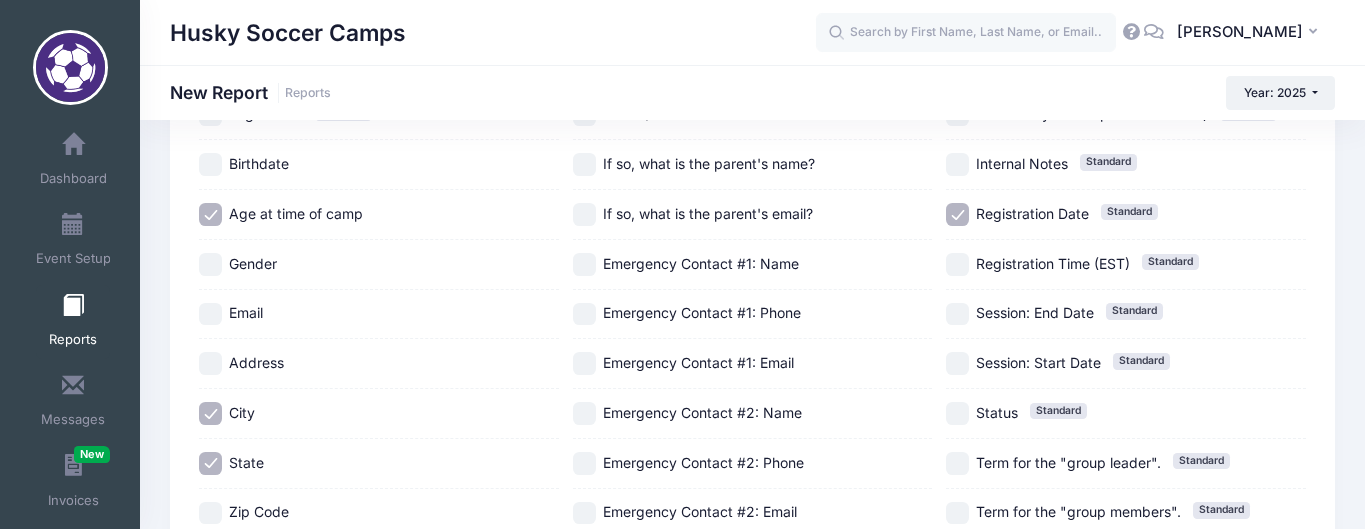 scroll, scrollTop: 435, scrollLeft: 0, axis: vertical 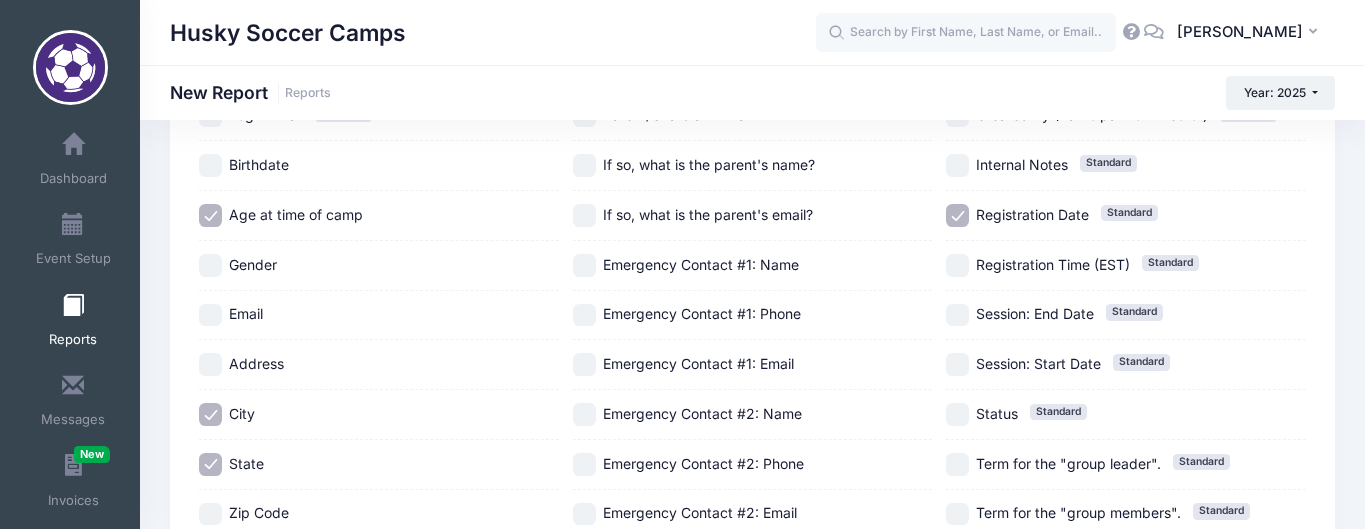 click on "Registration Date Standard" at bounding box center (957, 215) 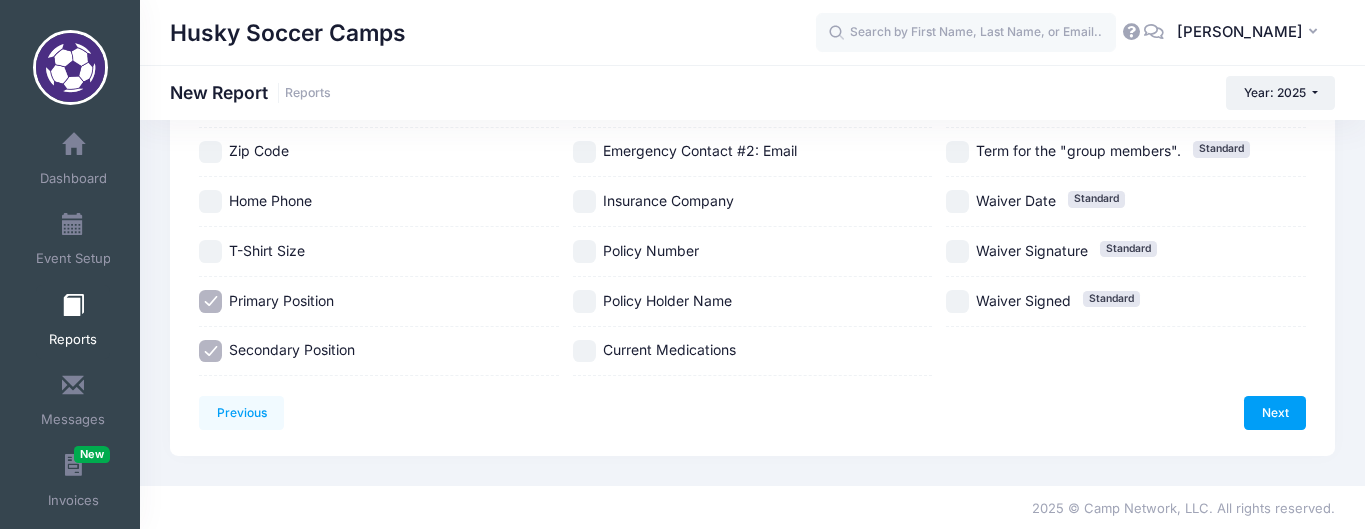 scroll, scrollTop: 799, scrollLeft: 0, axis: vertical 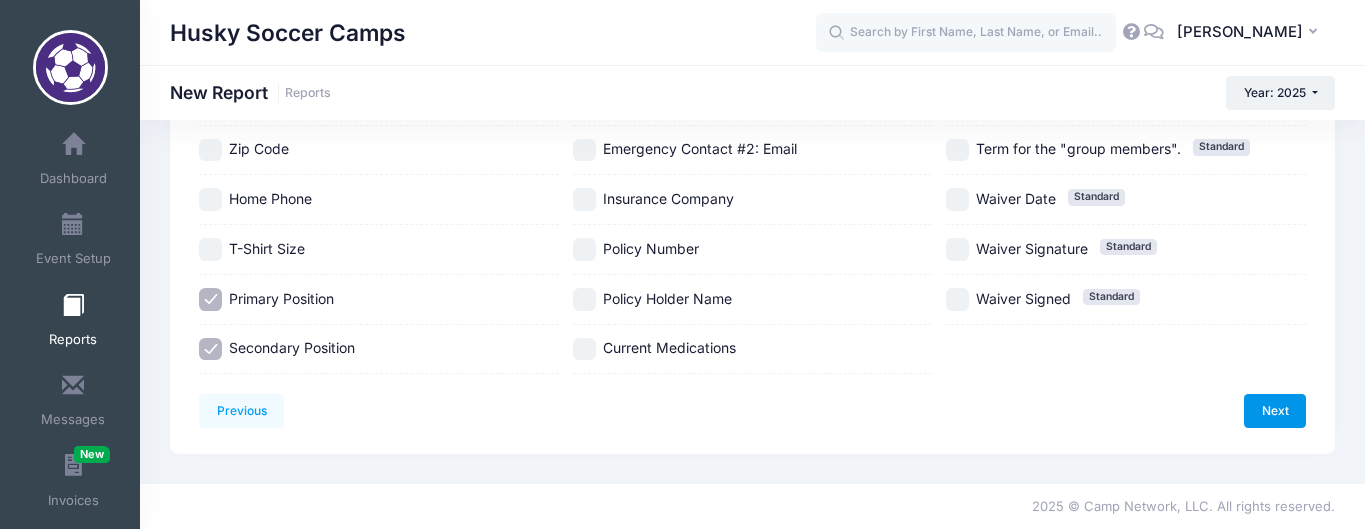 click on "Next" at bounding box center (1275, 411) 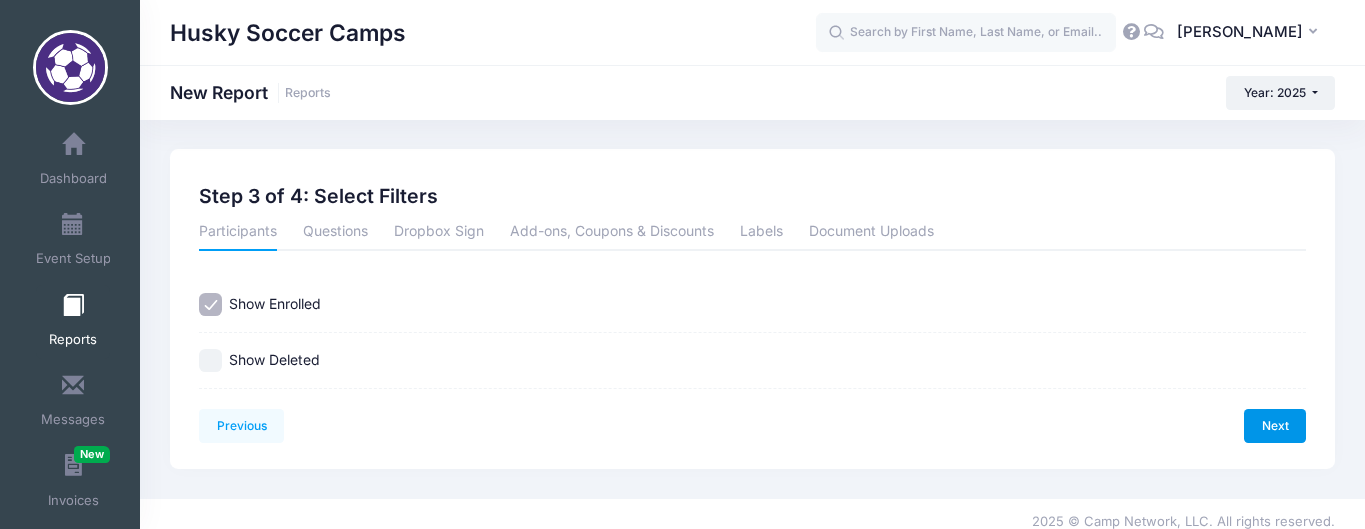 scroll, scrollTop: 0, scrollLeft: 0, axis: both 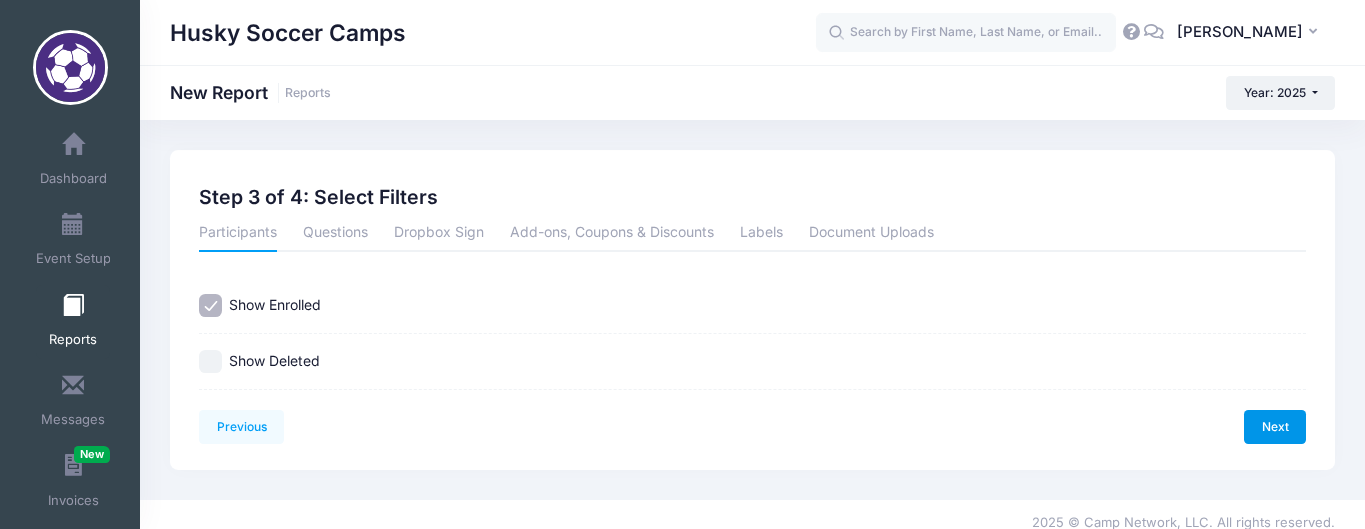 click on "Next" at bounding box center (1275, 427) 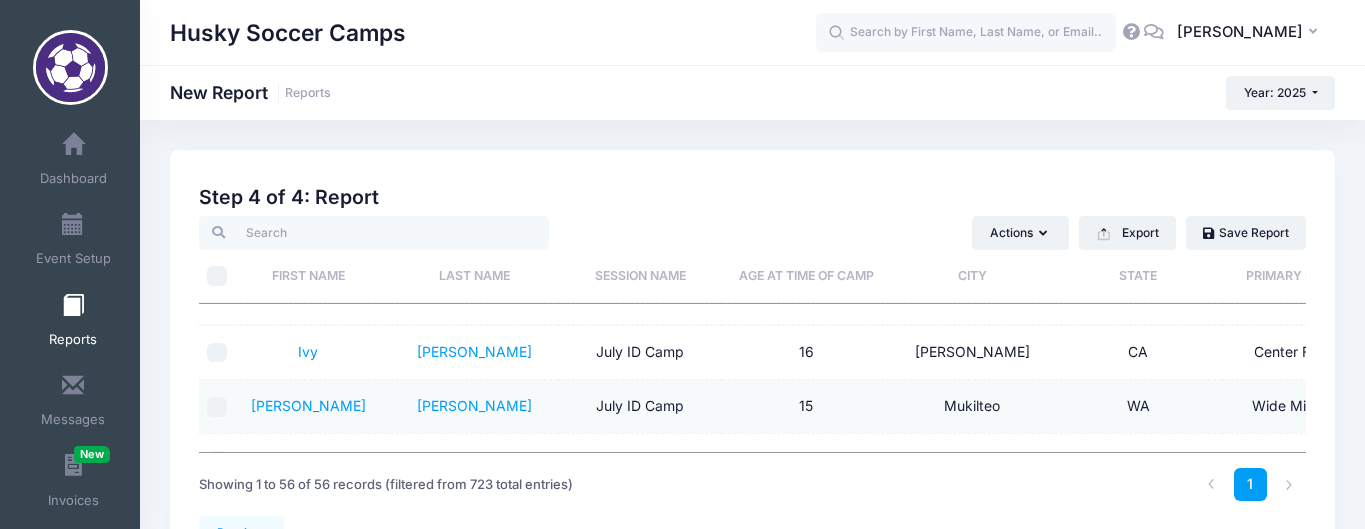 scroll, scrollTop: 164, scrollLeft: 0, axis: vertical 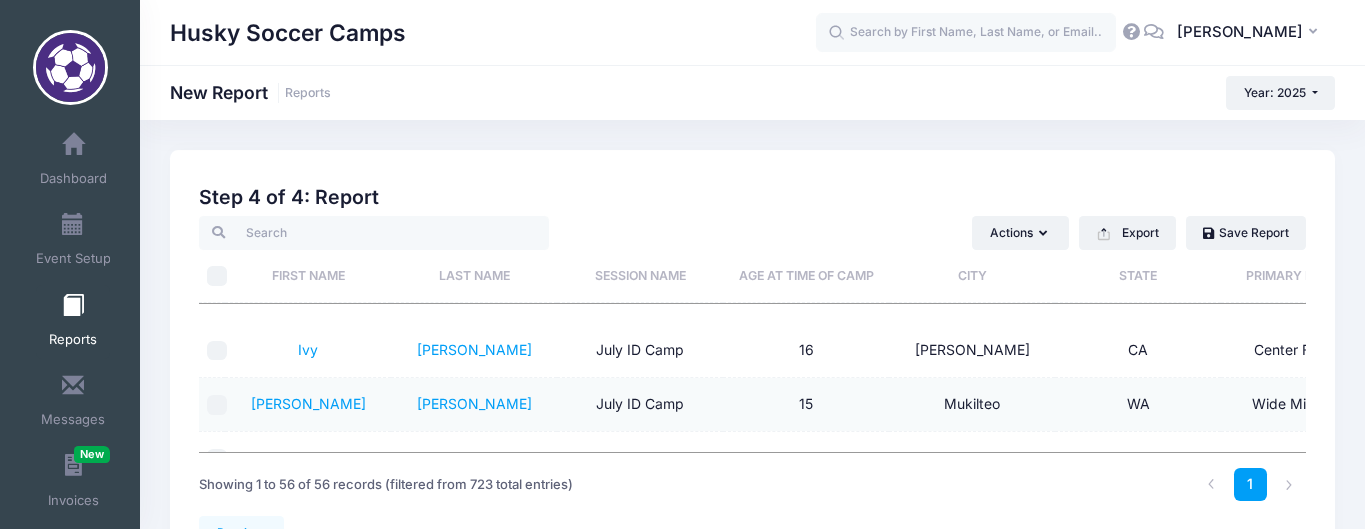 click on "Last Name" at bounding box center [474, 276] 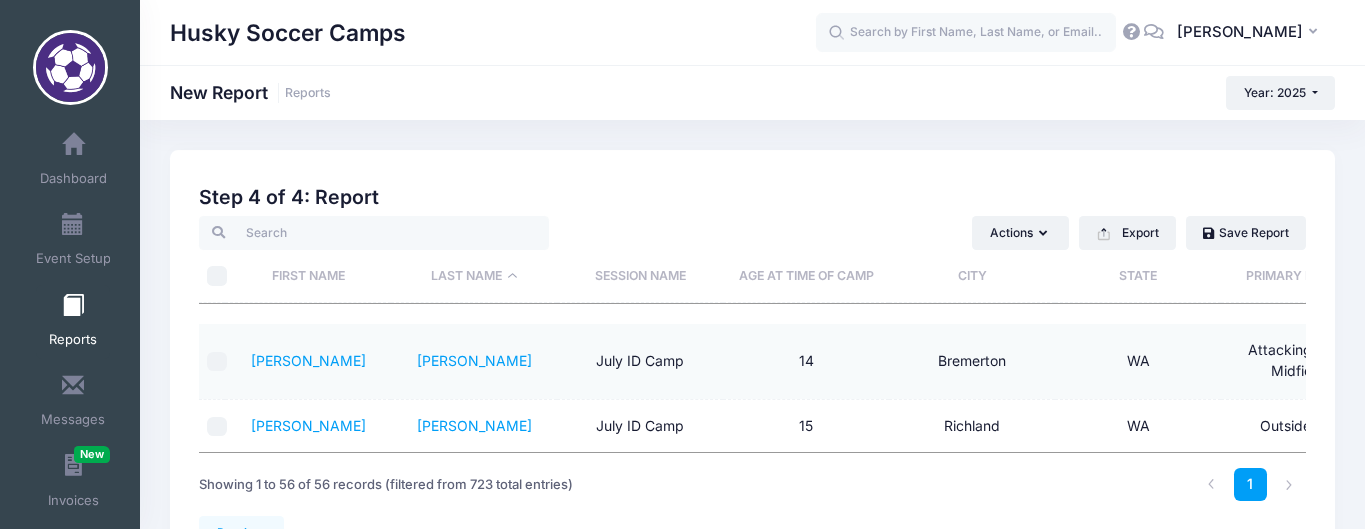 scroll, scrollTop: 0, scrollLeft: 43, axis: horizontal 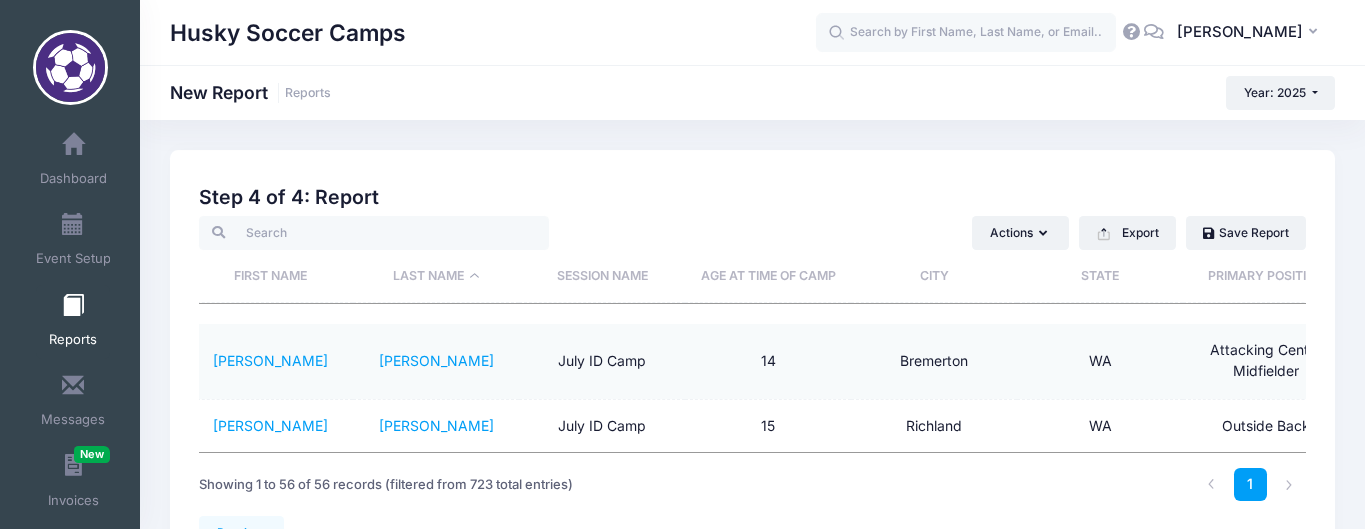click at bounding box center (73, 306) 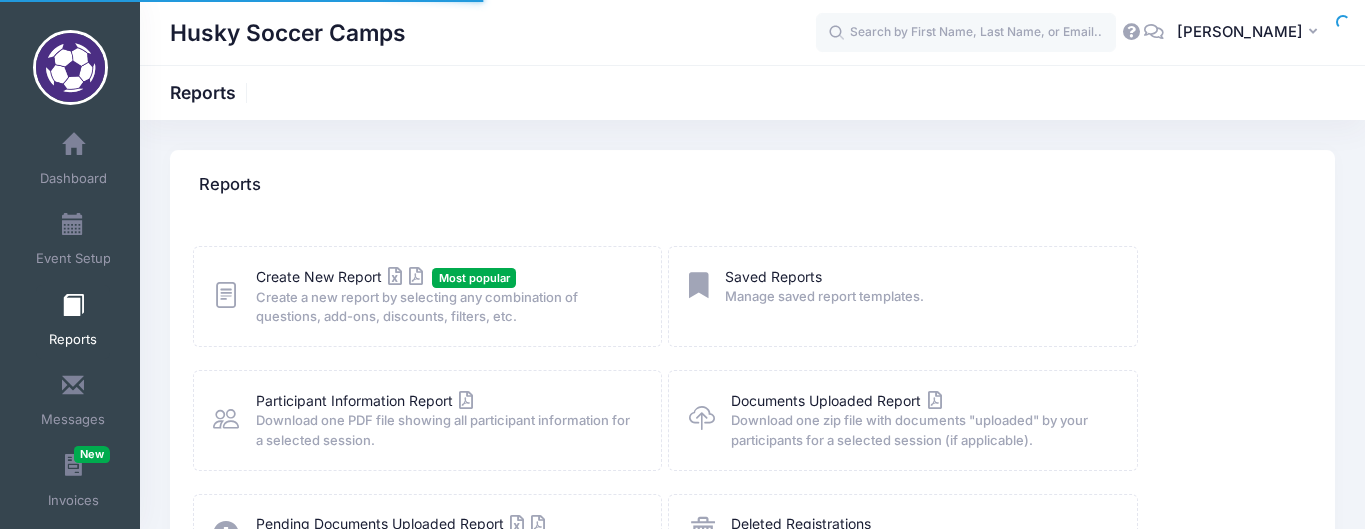 scroll, scrollTop: 0, scrollLeft: 0, axis: both 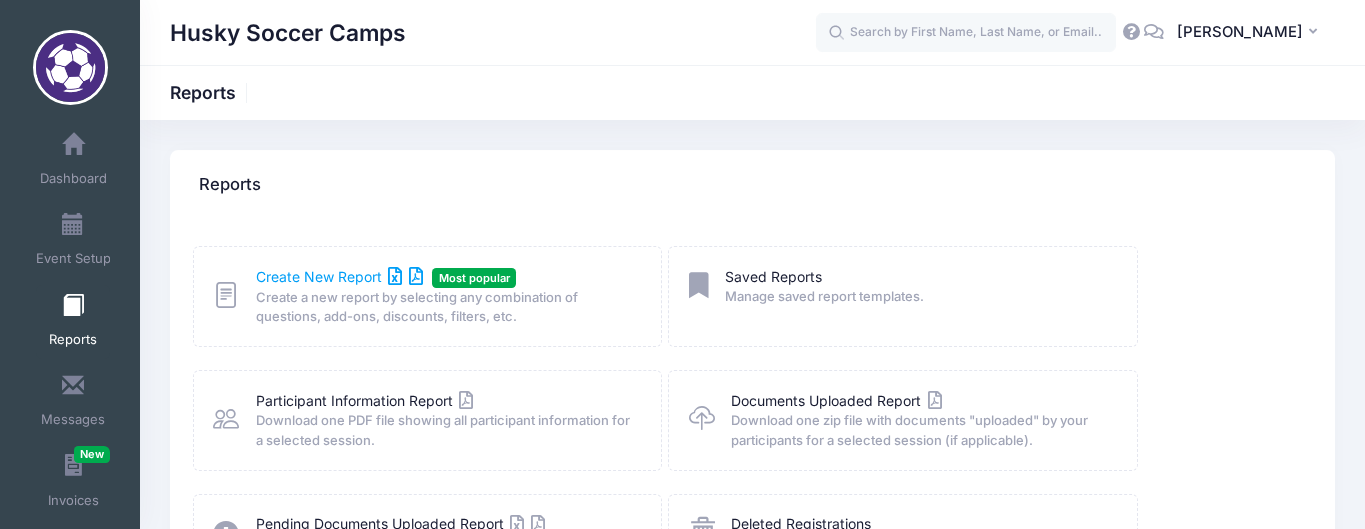click on "Create New Report" at bounding box center [339, 276] 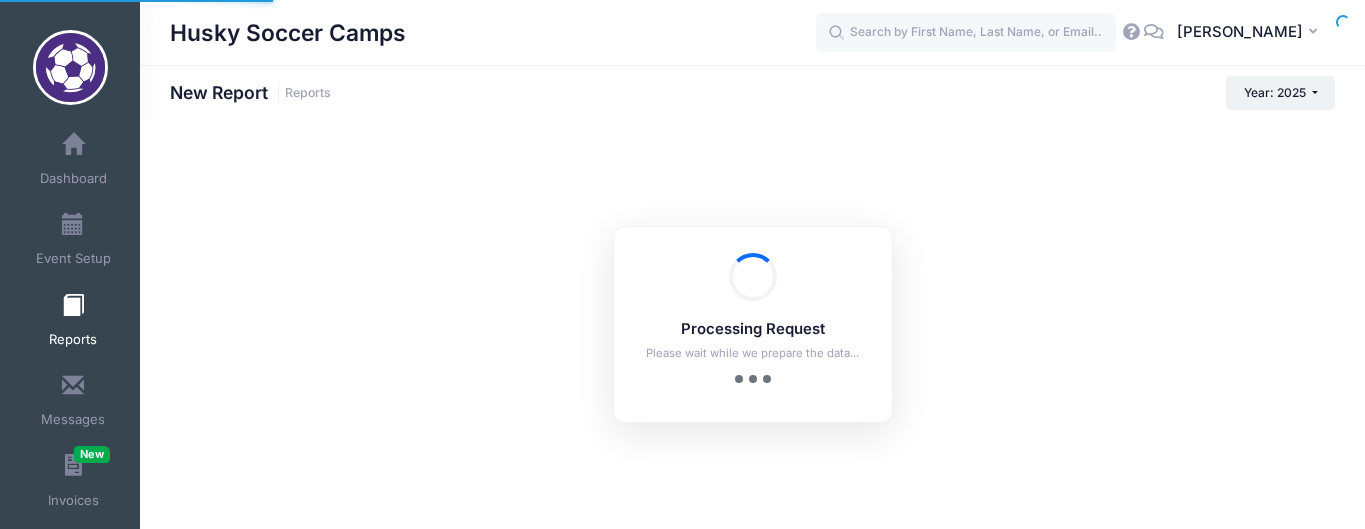 scroll, scrollTop: 0, scrollLeft: 0, axis: both 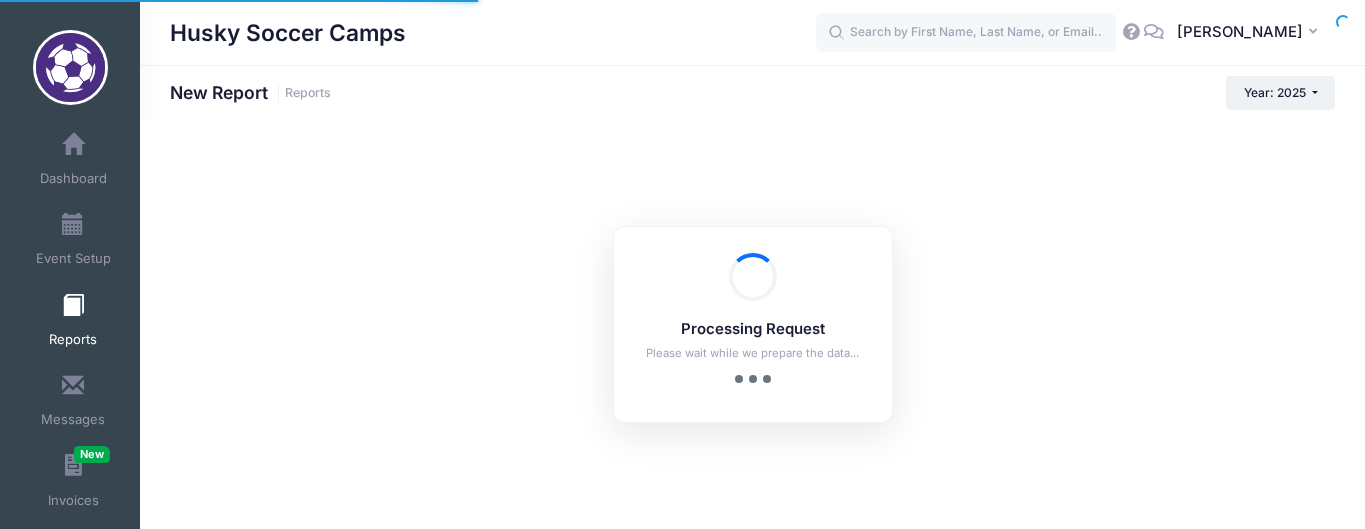 checkbox on "true" 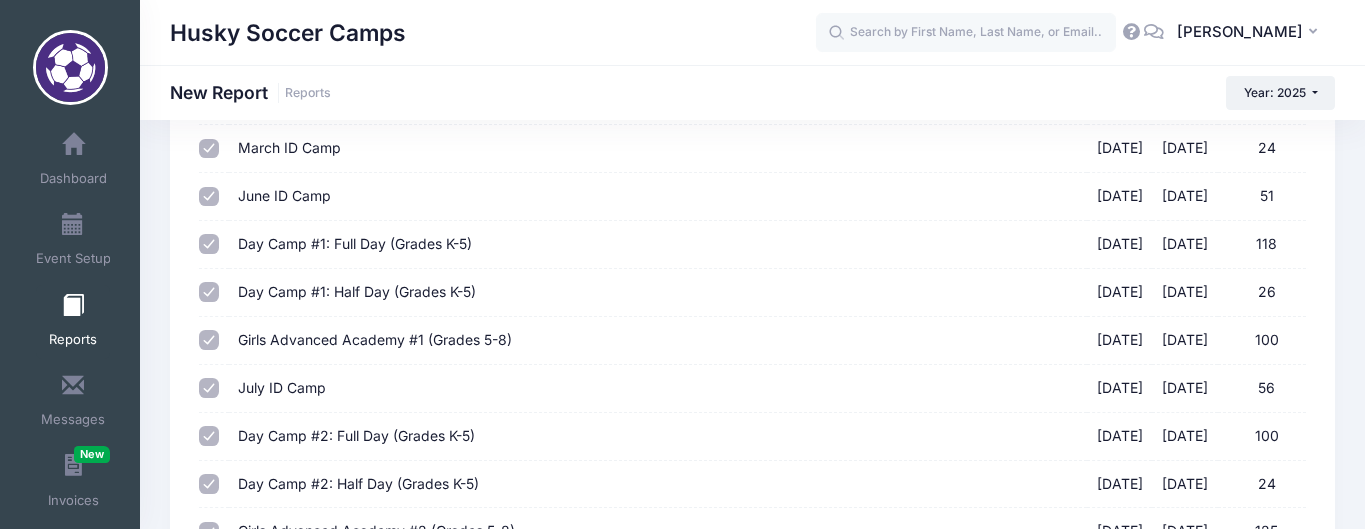 scroll, scrollTop: 224, scrollLeft: 0, axis: vertical 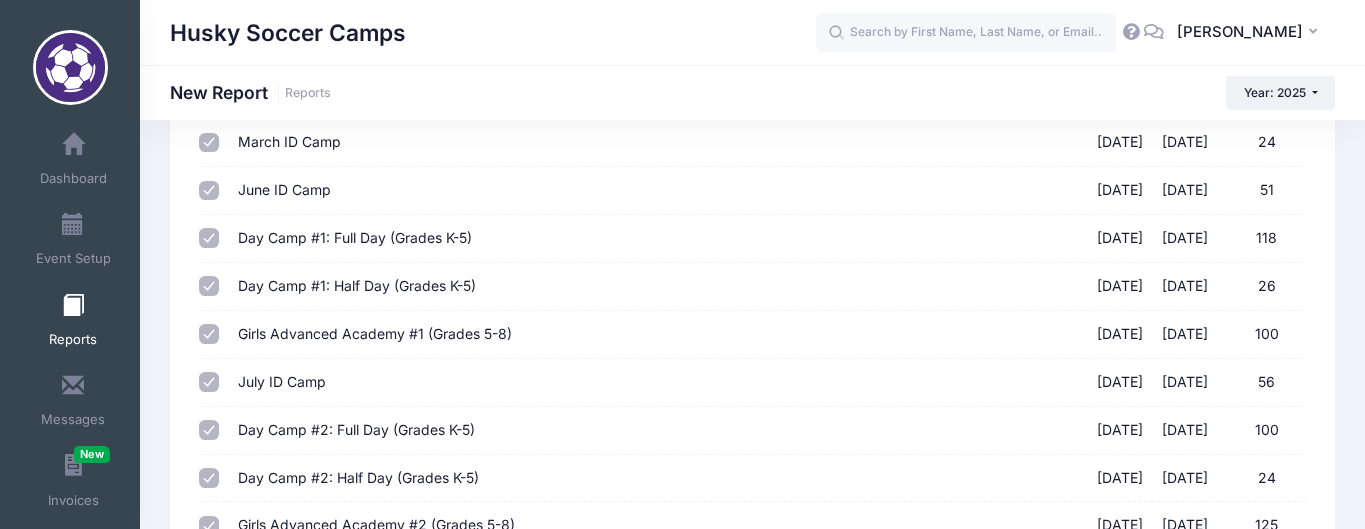 click on "July ID Camp 07/12/2025 - 07/12/2025  56" at bounding box center (209, 382) 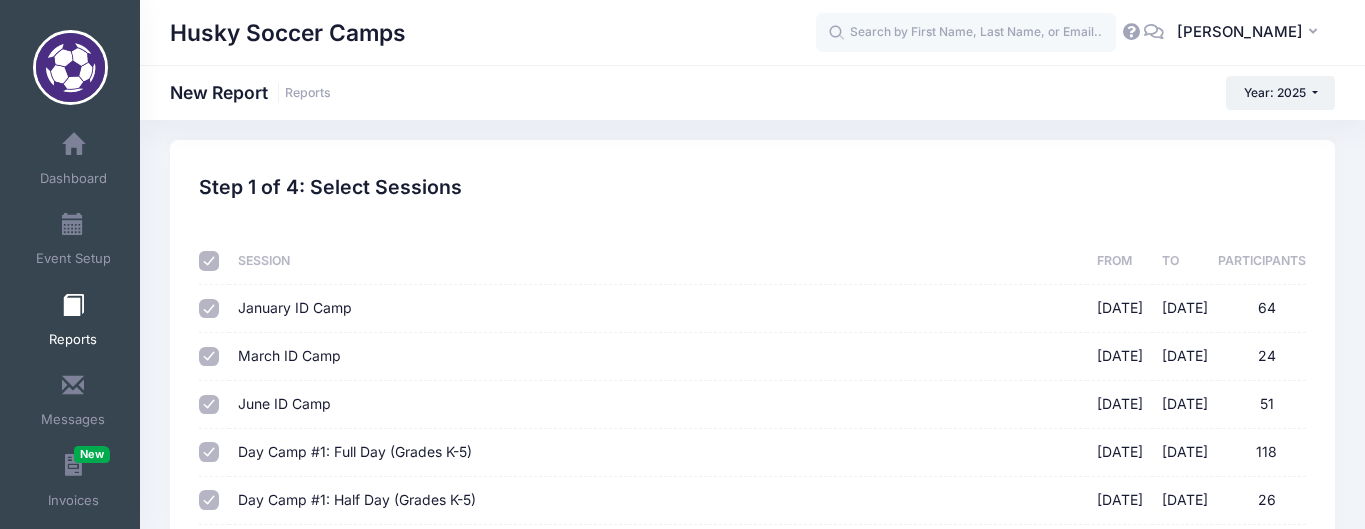 scroll, scrollTop: 0, scrollLeft: 0, axis: both 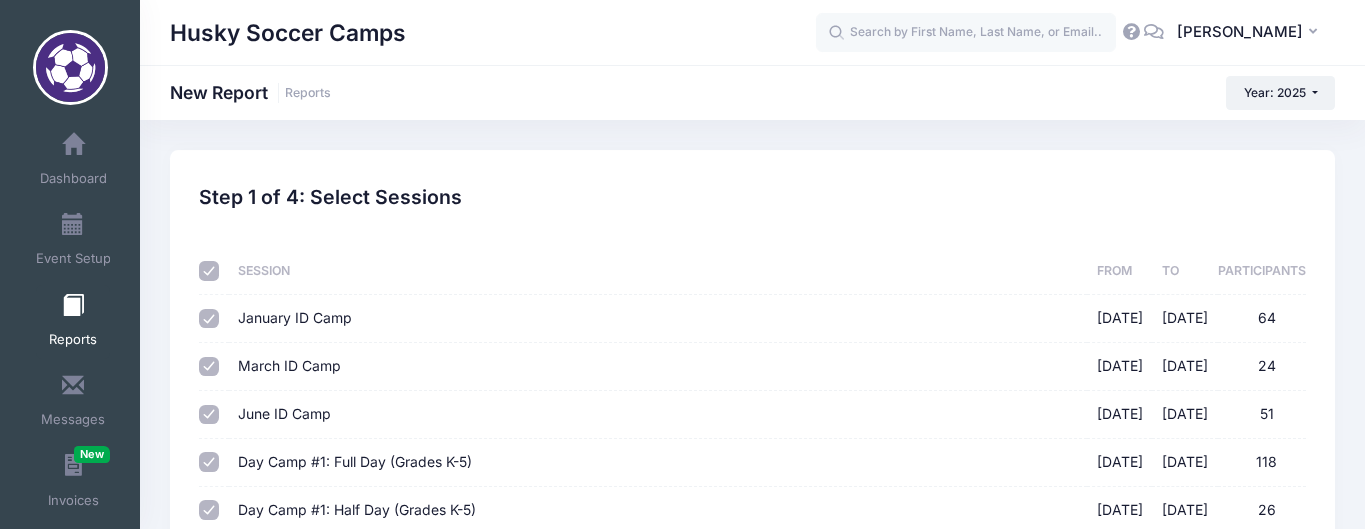 click at bounding box center [209, 271] 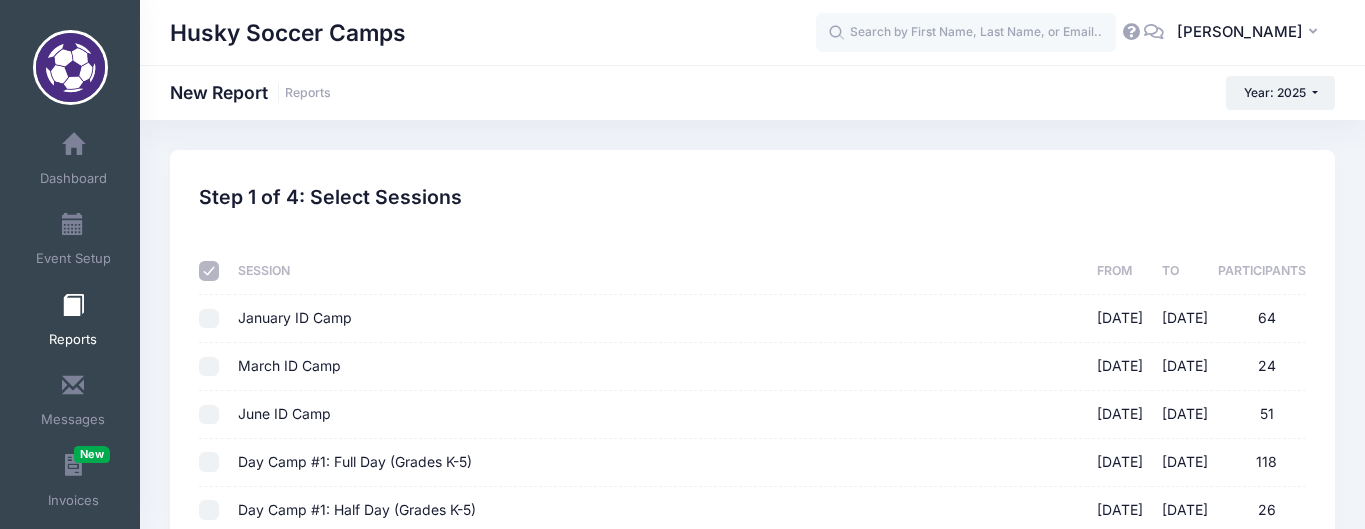 checkbox on "false" 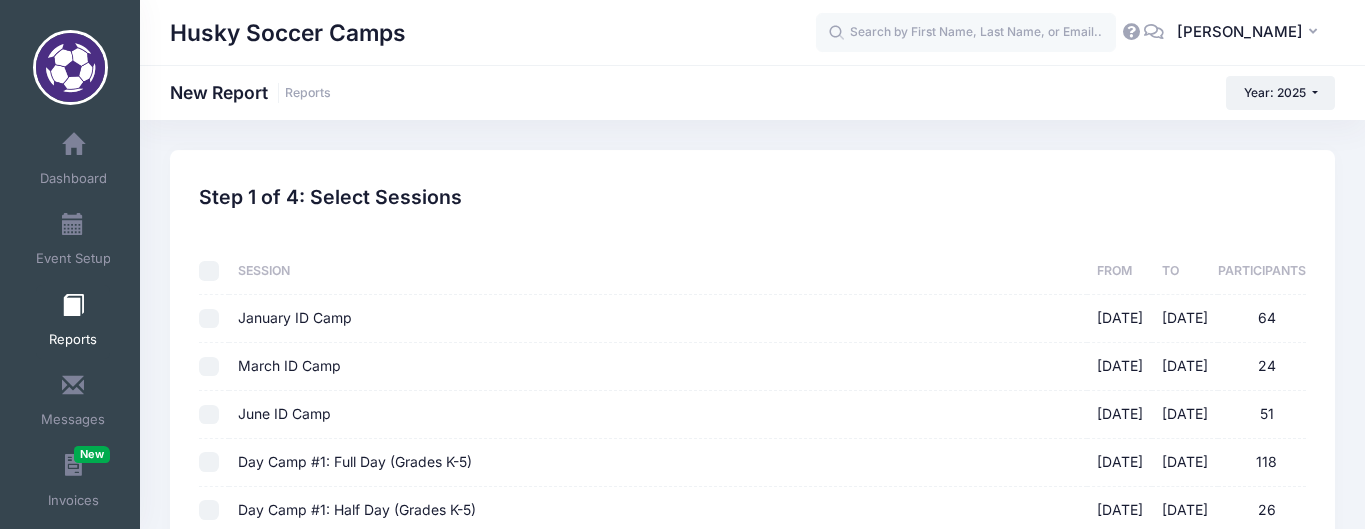 checkbox on "false" 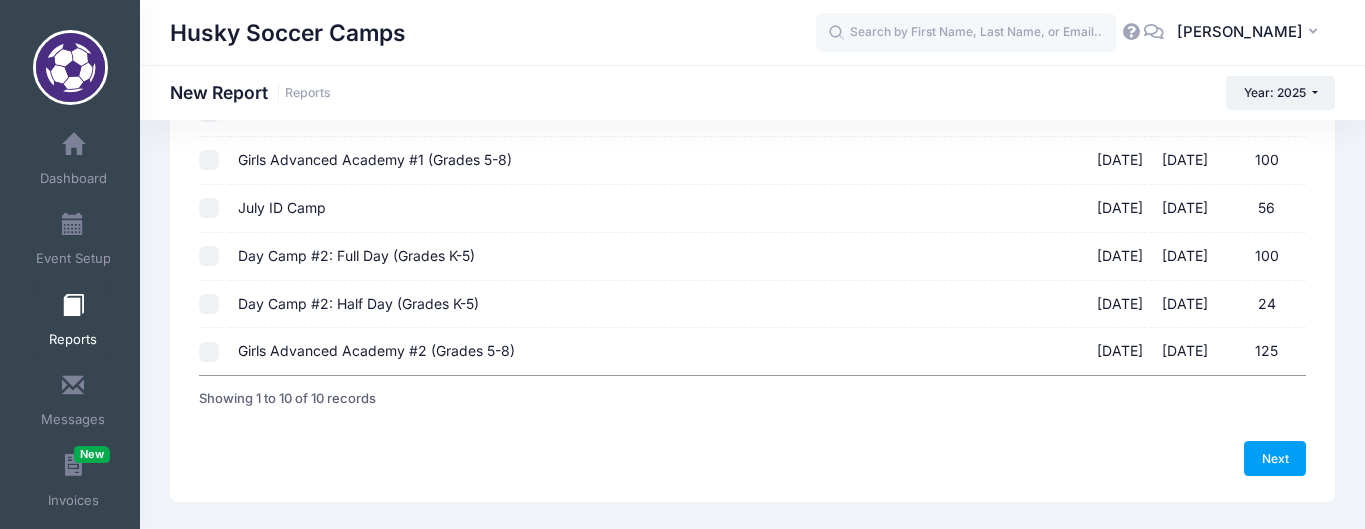 scroll, scrollTop: 427, scrollLeft: 0, axis: vertical 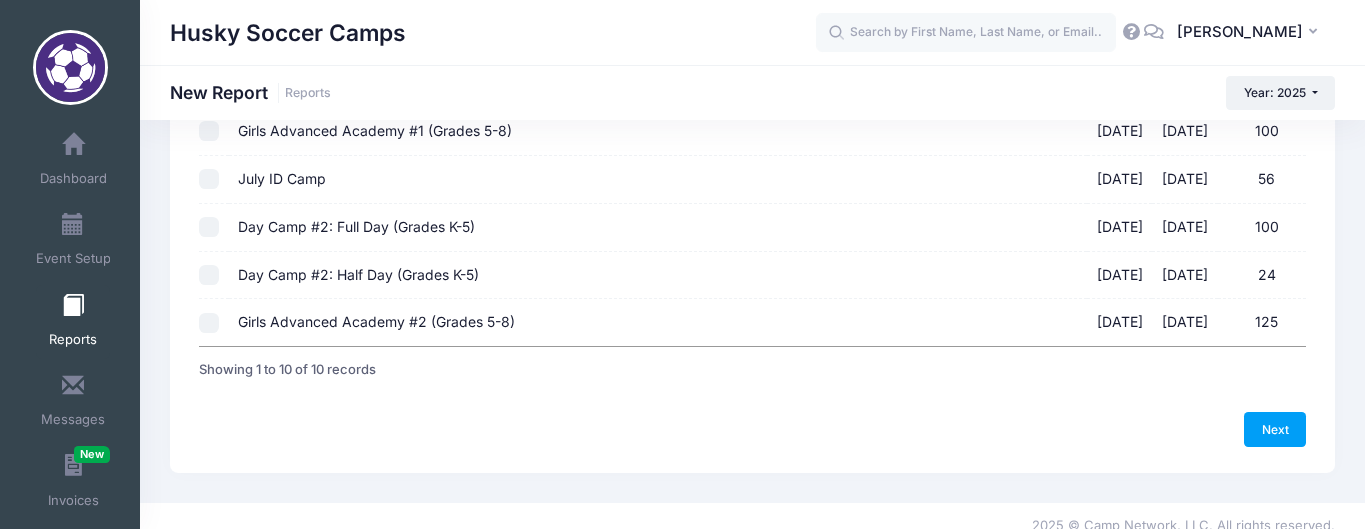click on "July ID Camp [DATE] - [DATE]  56" at bounding box center [209, 179] 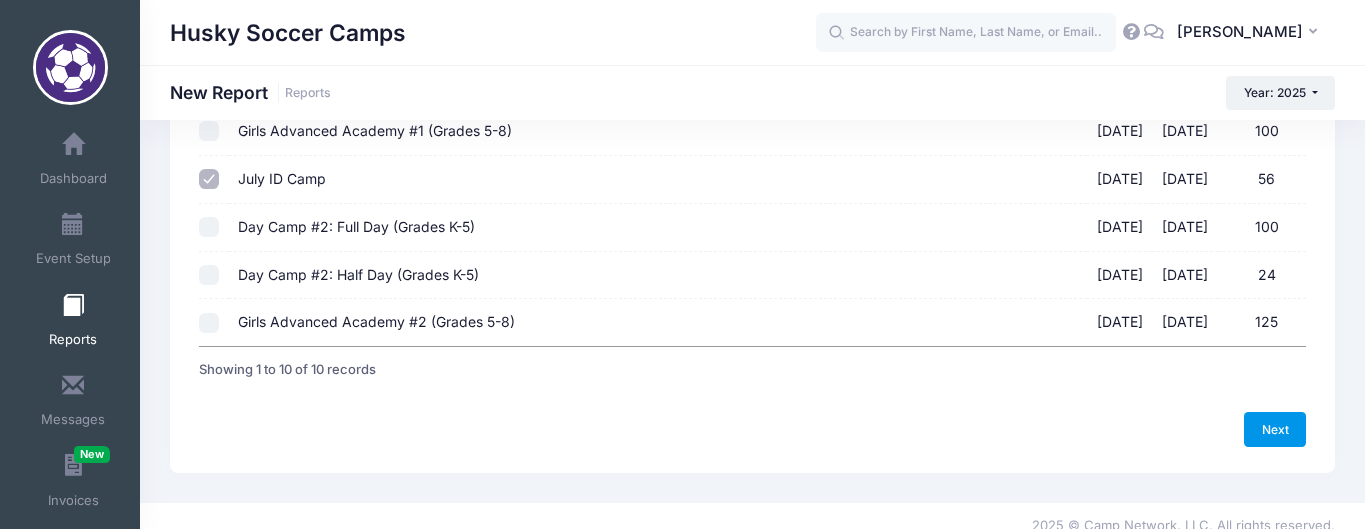 click on "Next" at bounding box center (1275, 429) 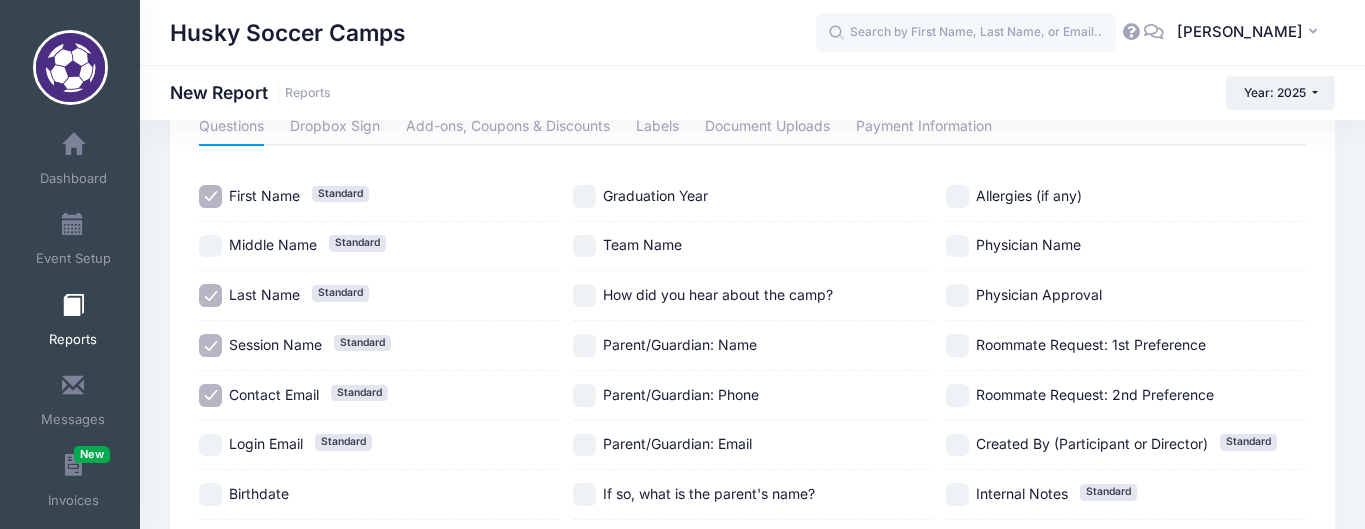 scroll, scrollTop: 109, scrollLeft: 0, axis: vertical 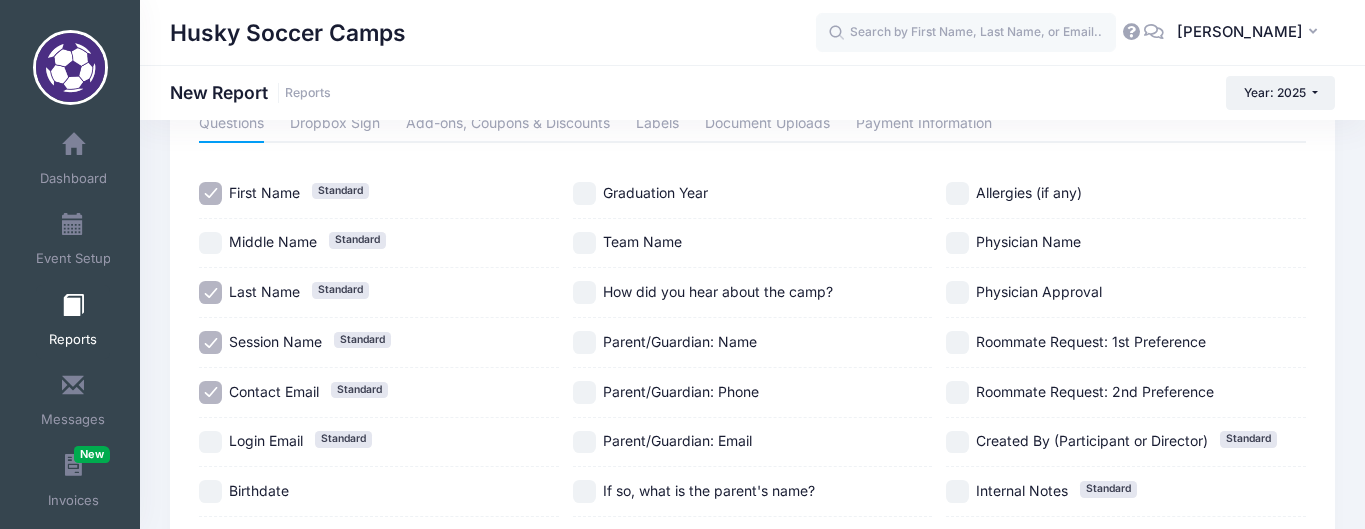 click on "Contact Email Standard" at bounding box center (210, 392) 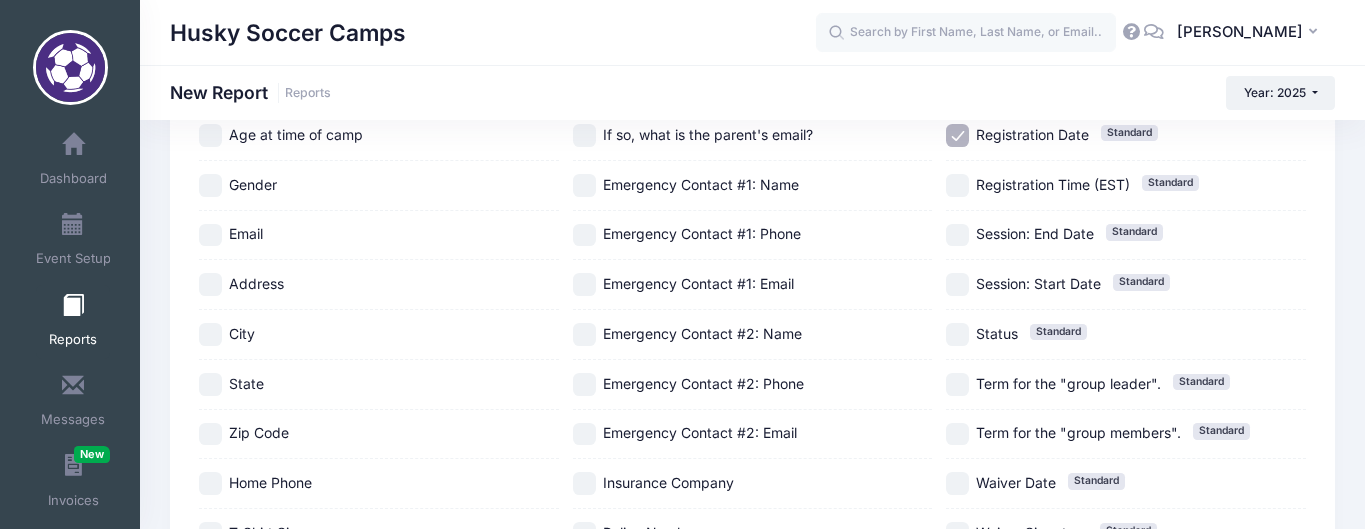scroll, scrollTop: 548, scrollLeft: 0, axis: vertical 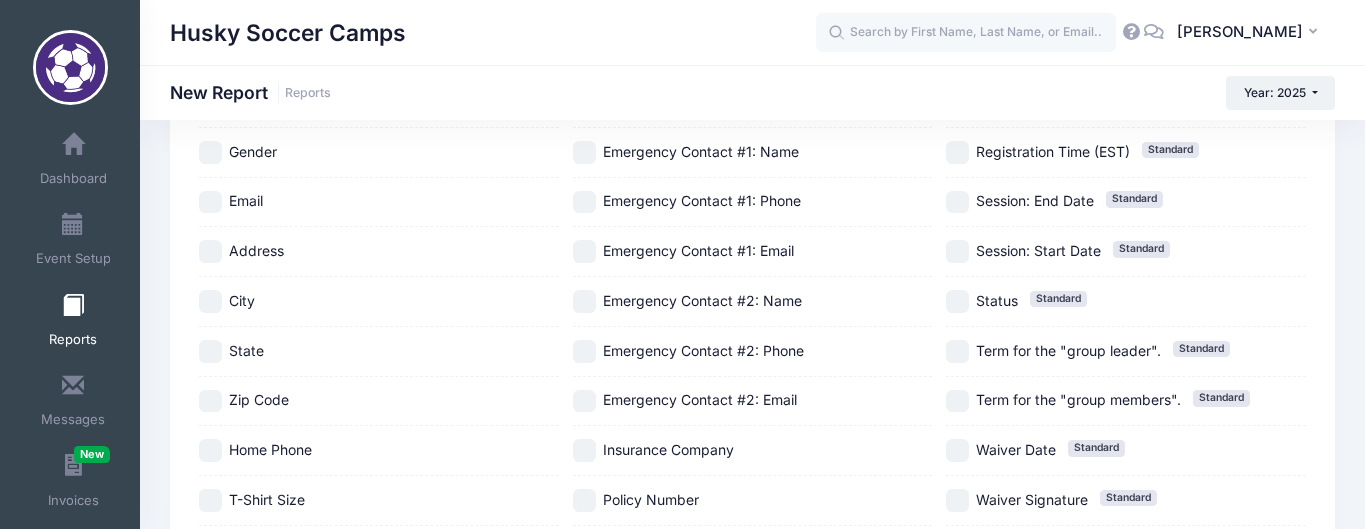 click on "State" at bounding box center [210, 351] 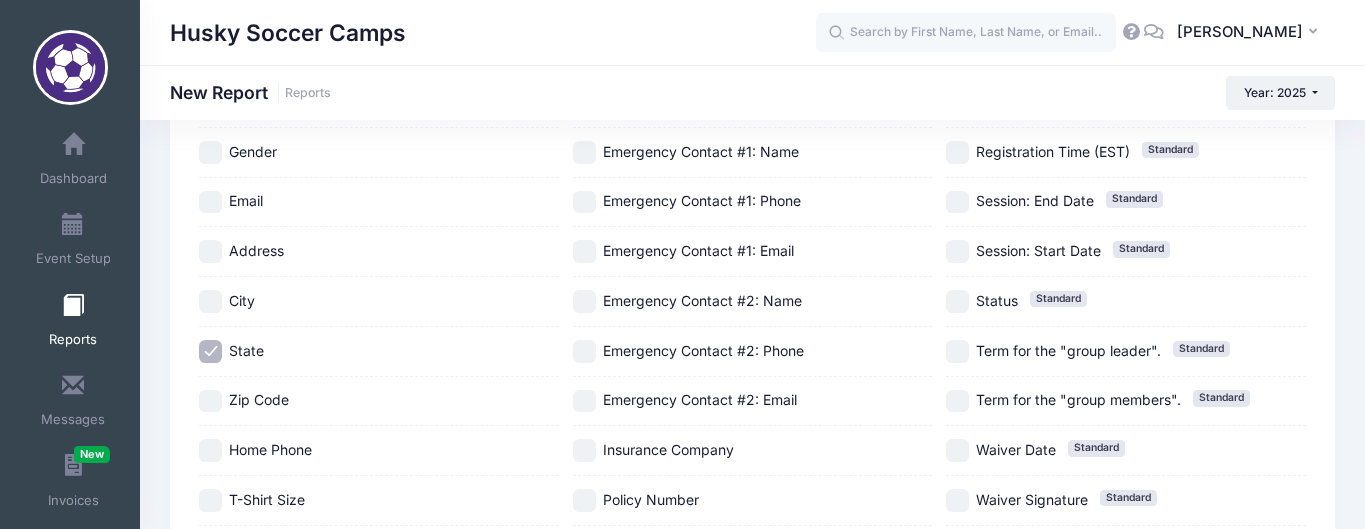 click on "City" at bounding box center [210, 301] 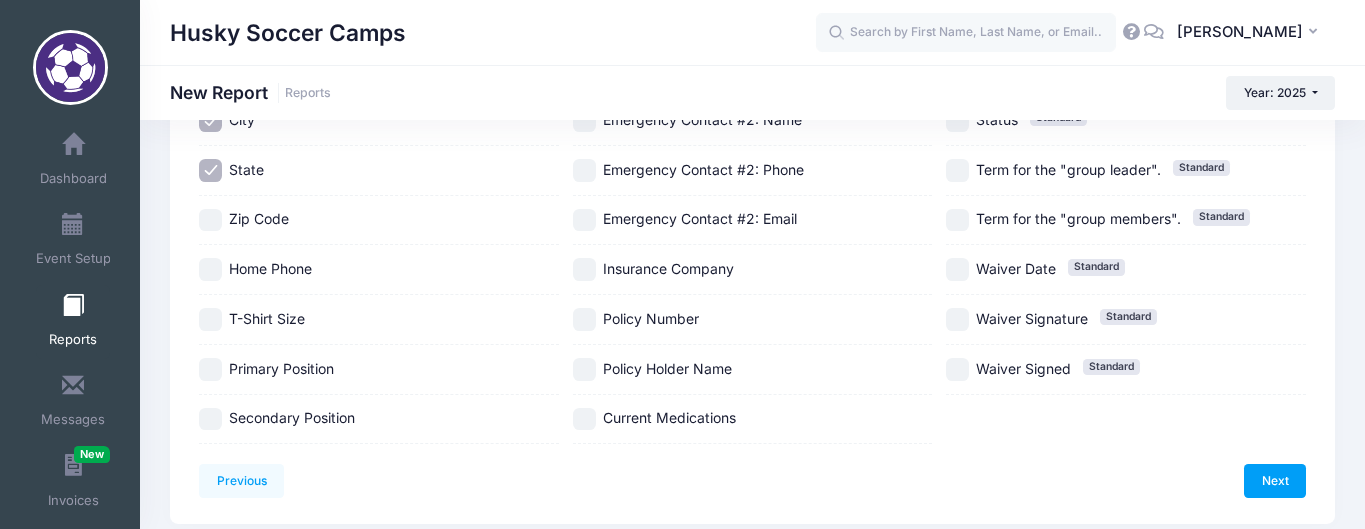 scroll, scrollTop: 747, scrollLeft: 0, axis: vertical 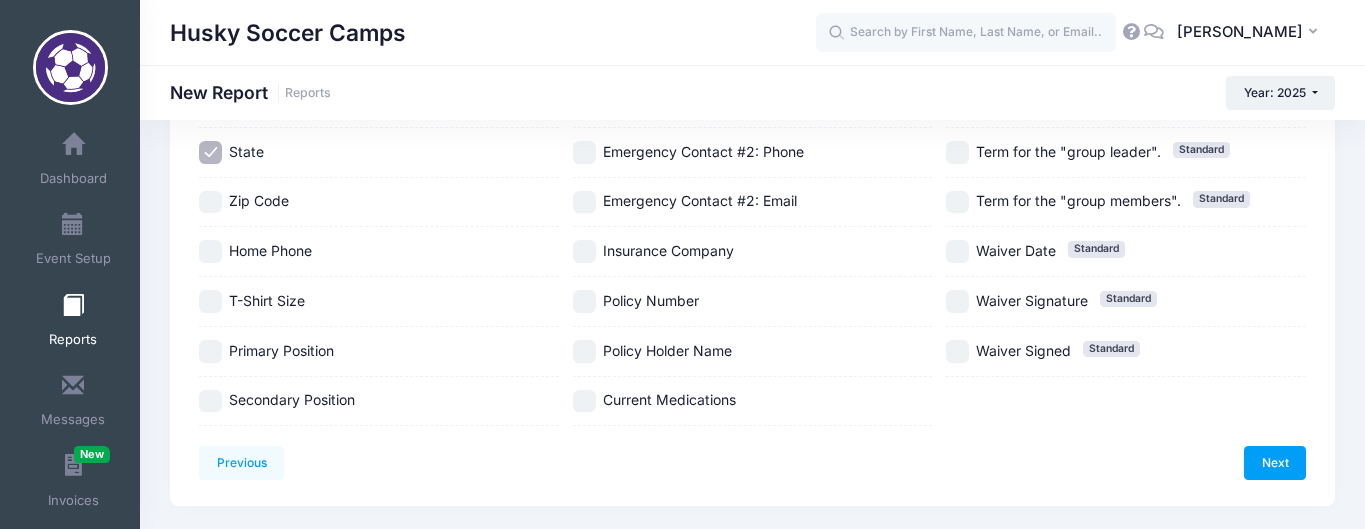 click on "Primary Position" at bounding box center [210, 351] 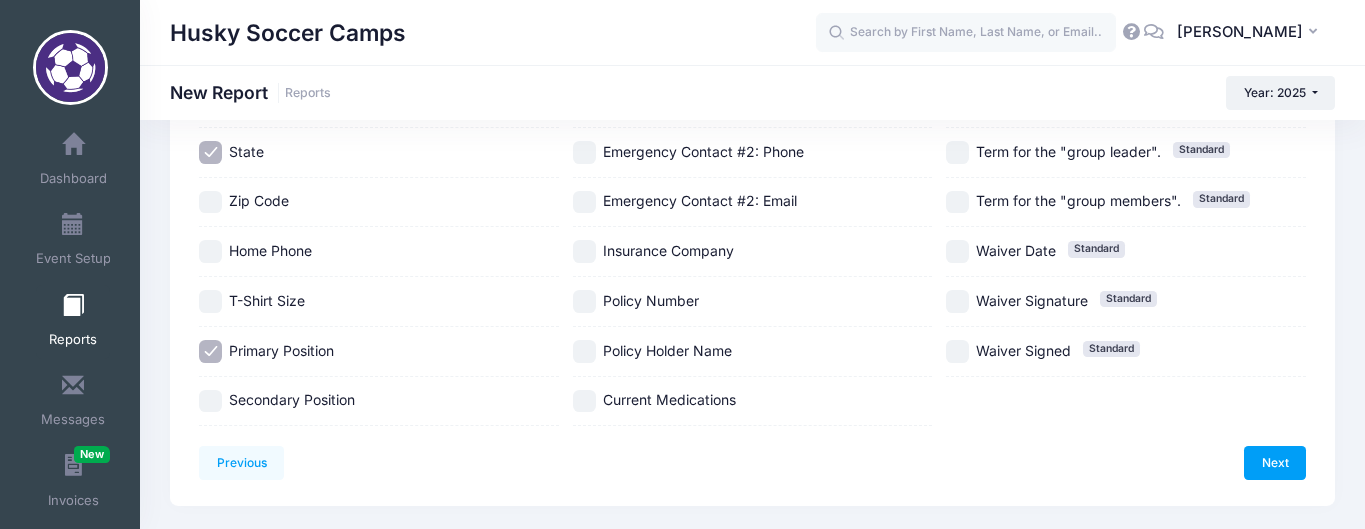 click on "Secondary Position" at bounding box center [210, 401] 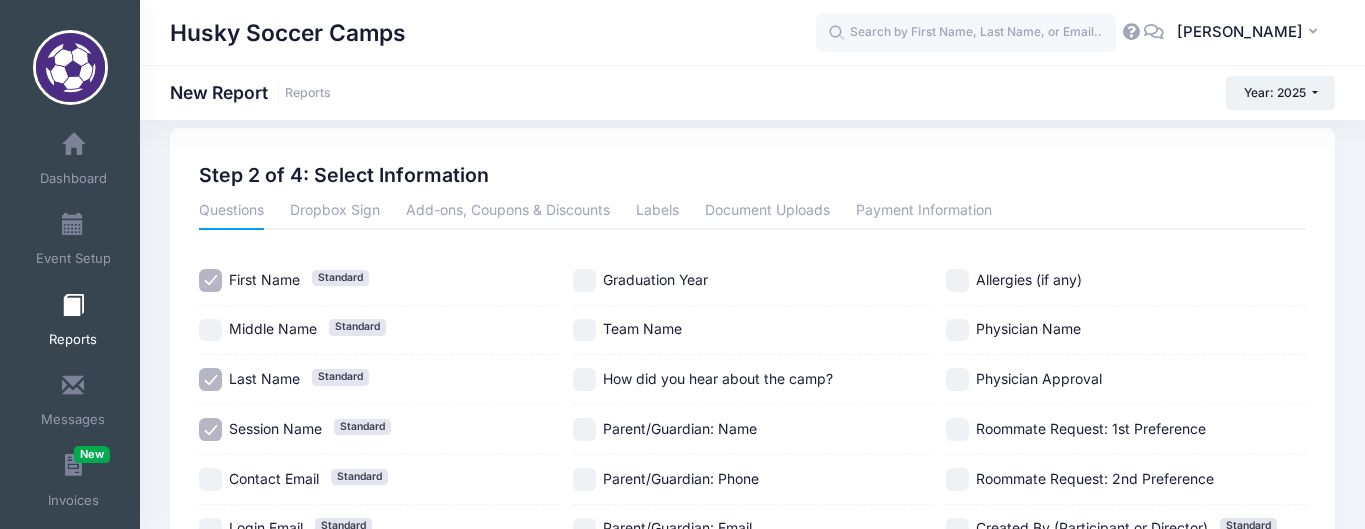 scroll, scrollTop: 0, scrollLeft: 0, axis: both 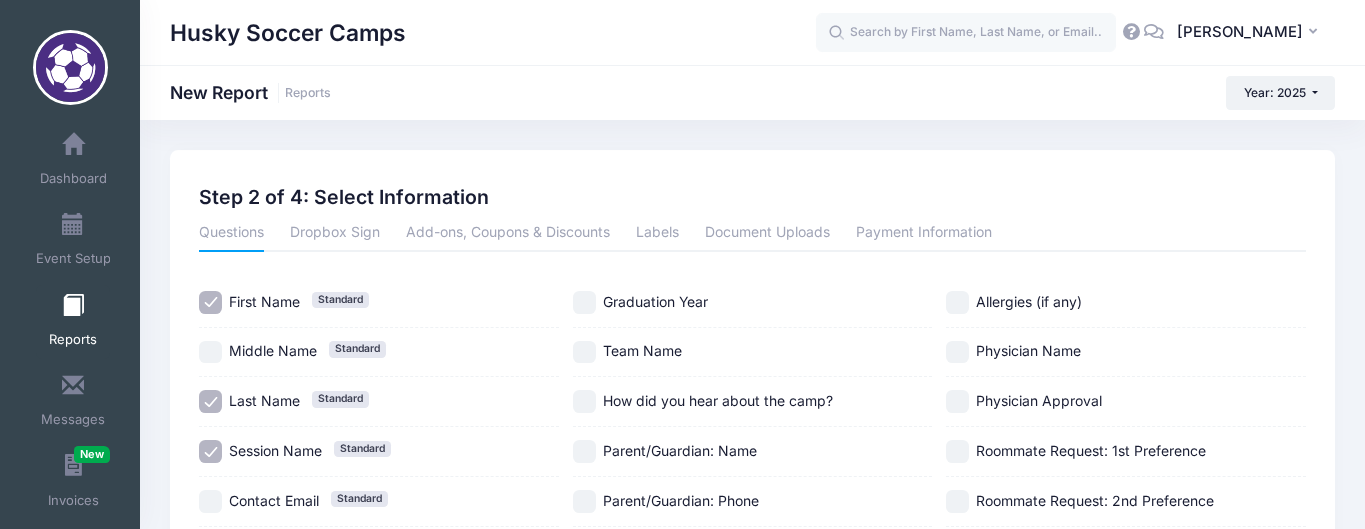 click on "Team Name" at bounding box center (584, 352) 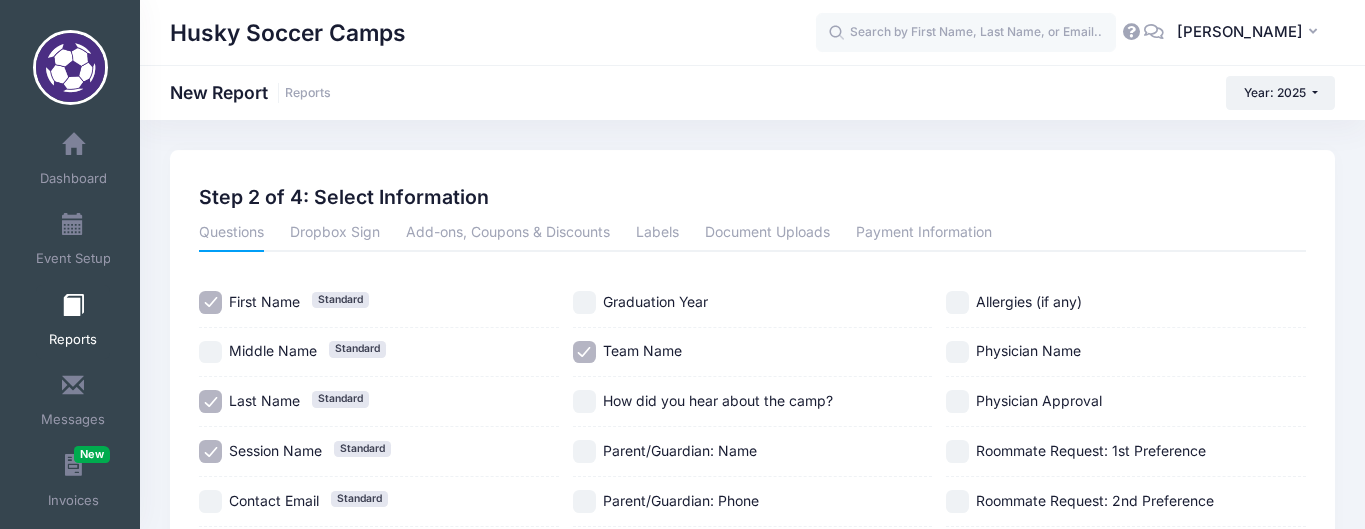 click on "Graduation Year" at bounding box center (584, 302) 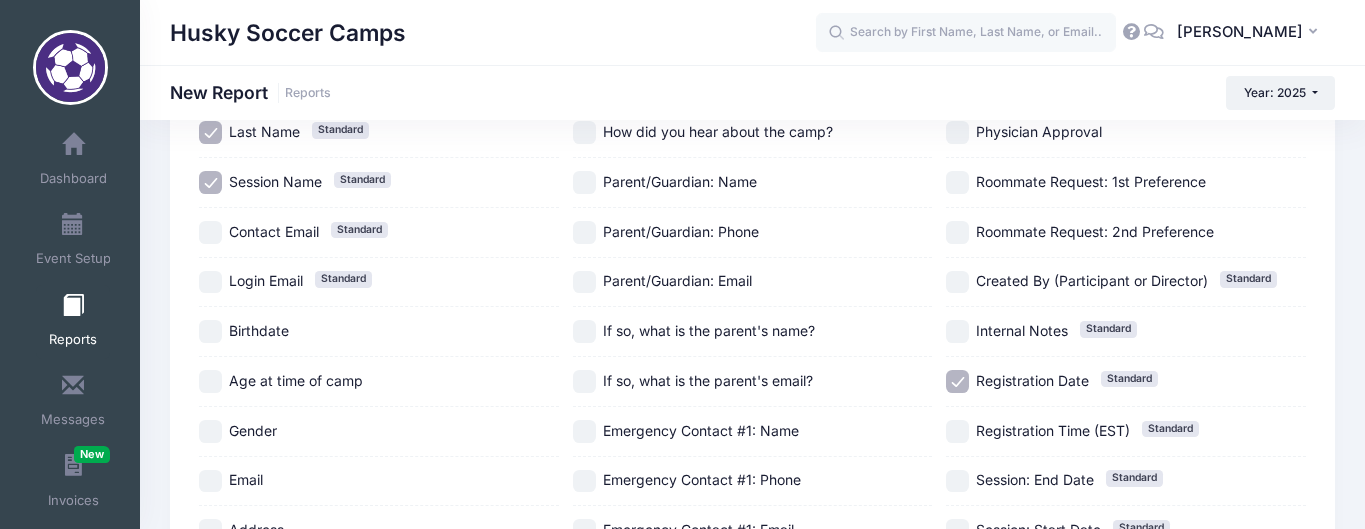 scroll, scrollTop: 273, scrollLeft: 0, axis: vertical 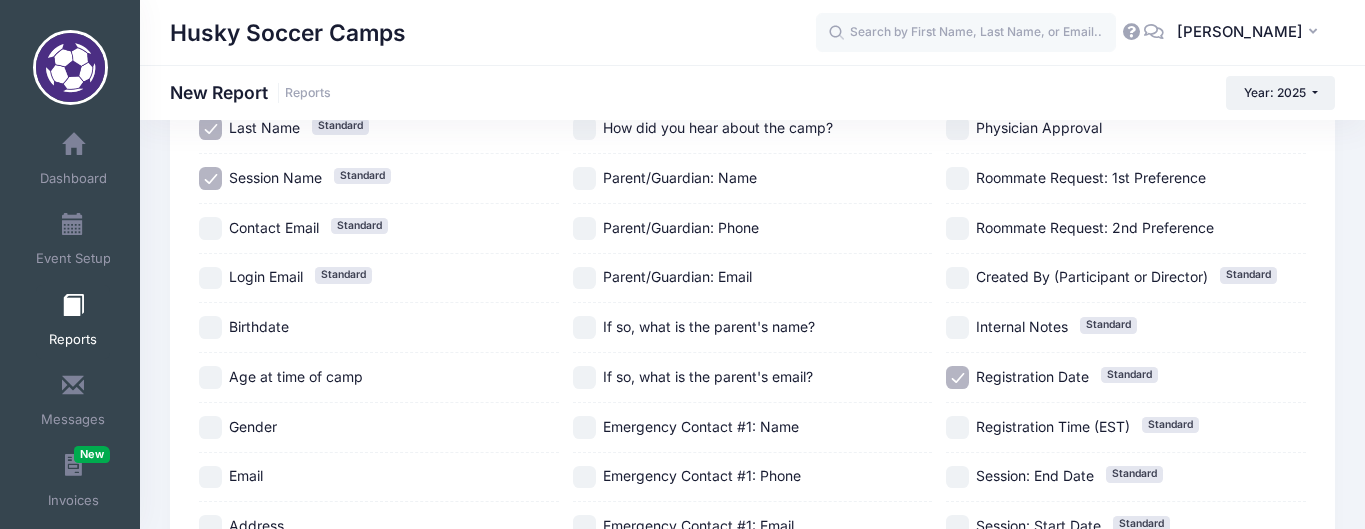 click on "Registration Date Standard" at bounding box center (957, 377) 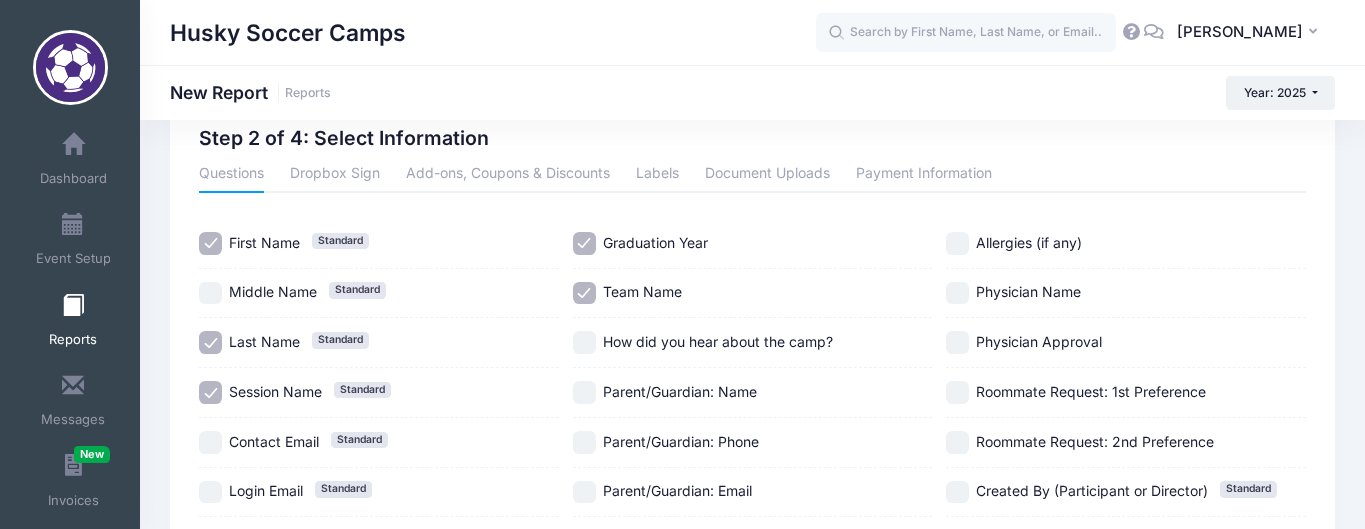 scroll, scrollTop: 0, scrollLeft: 0, axis: both 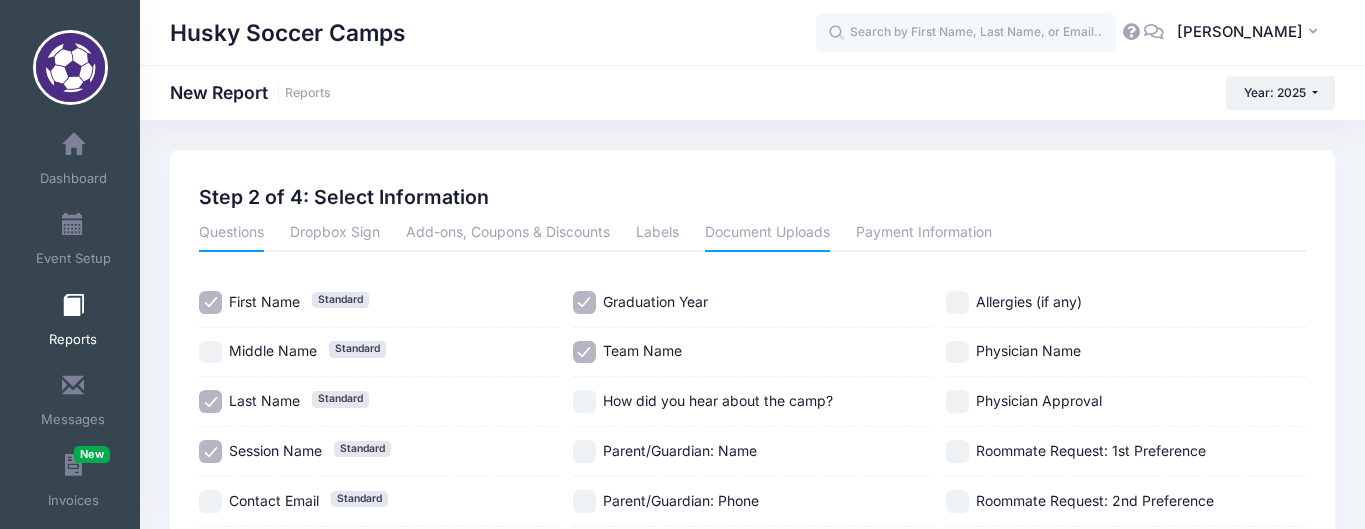 click on "Document Uploads" at bounding box center (767, 234) 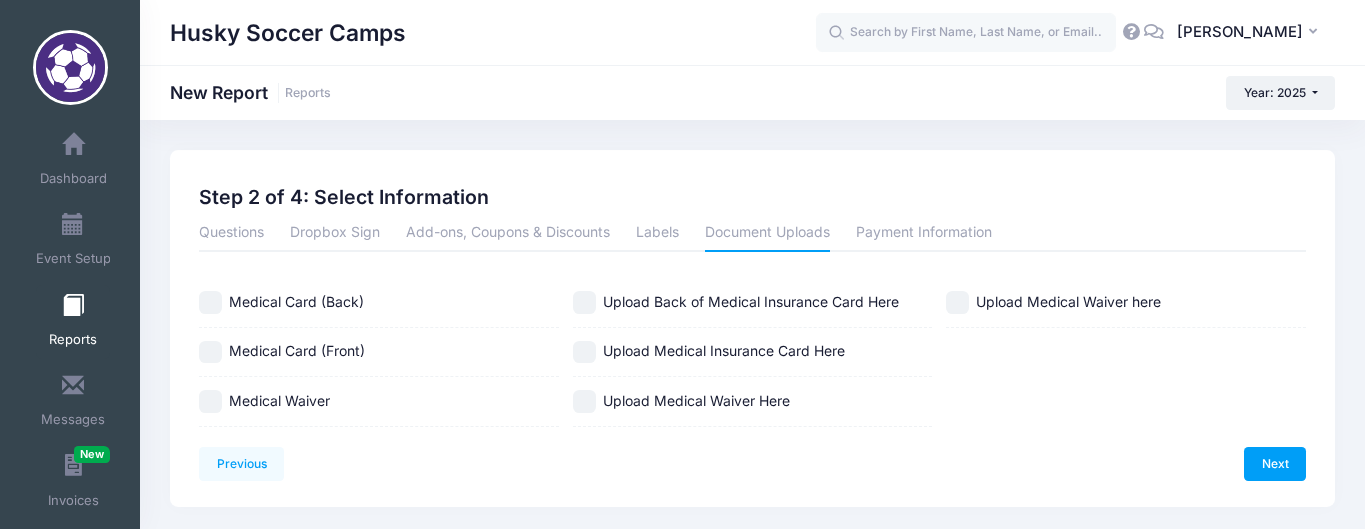 click on "Medical Card (Back)" at bounding box center [210, 302] 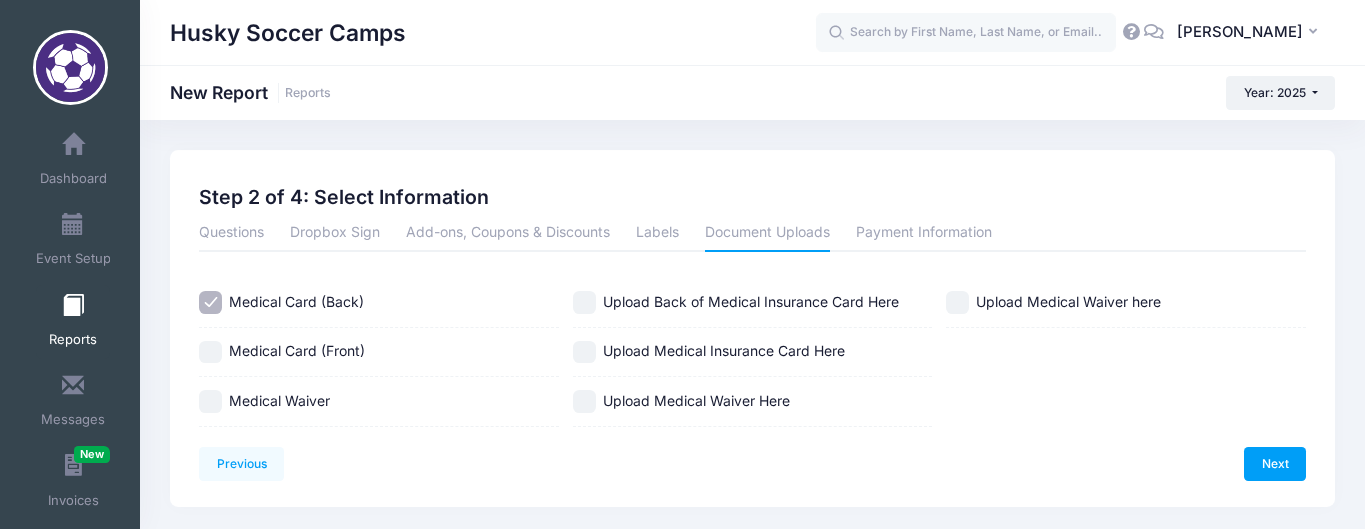 click on "Medical Card (Front)" at bounding box center (210, 352) 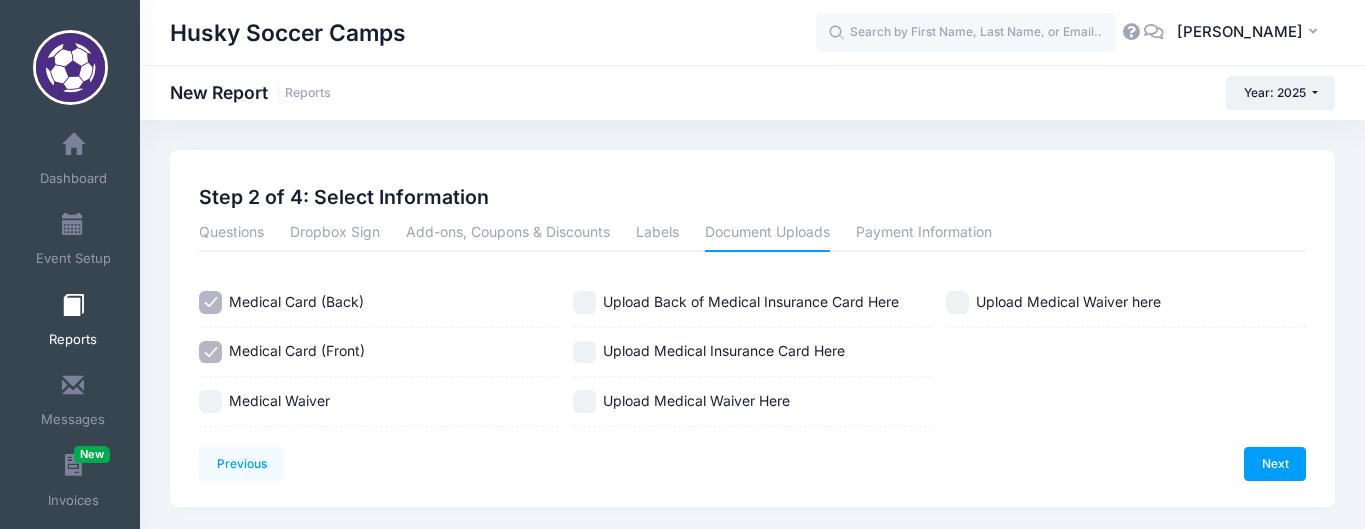 click on "Medical Card (Back)" at bounding box center (210, 302) 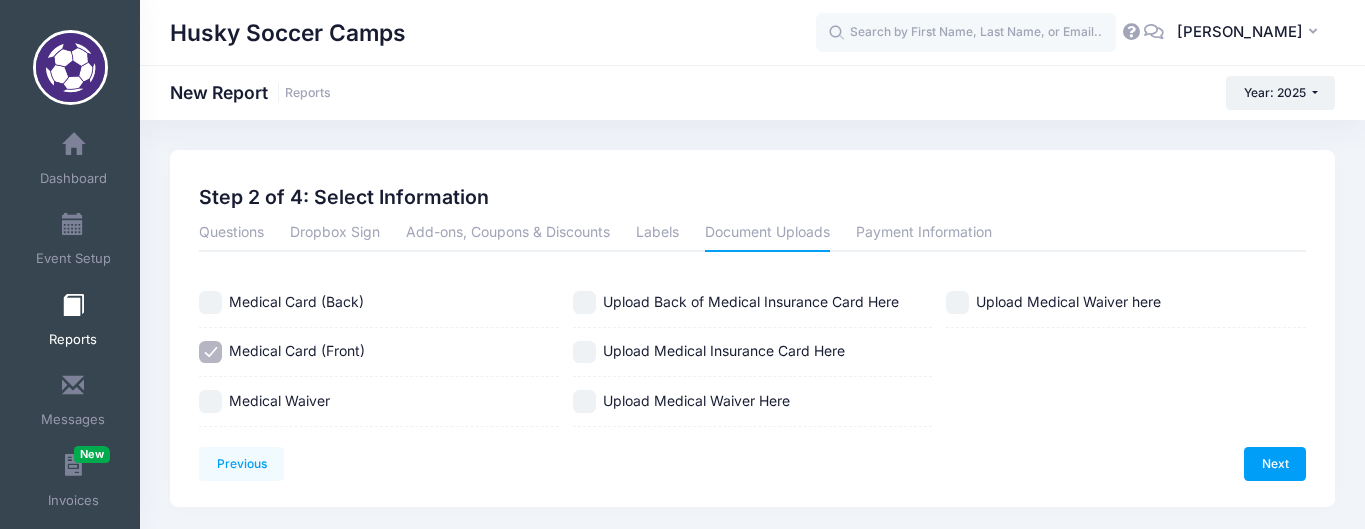 click on "Medical Card (Front)" at bounding box center (210, 352) 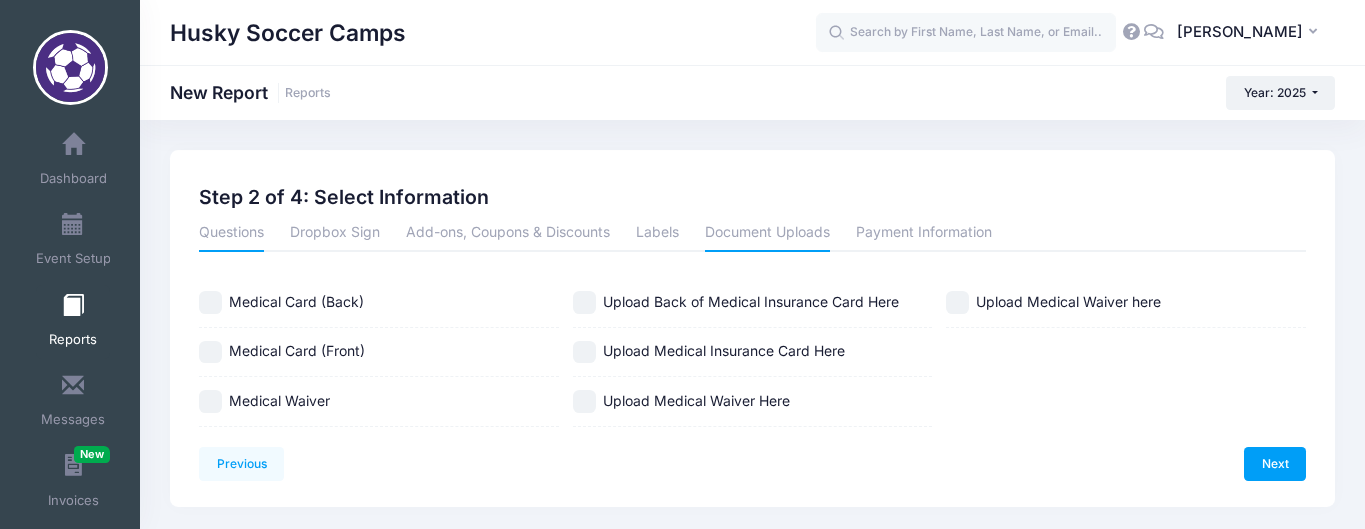 click on "Questions" at bounding box center [231, 234] 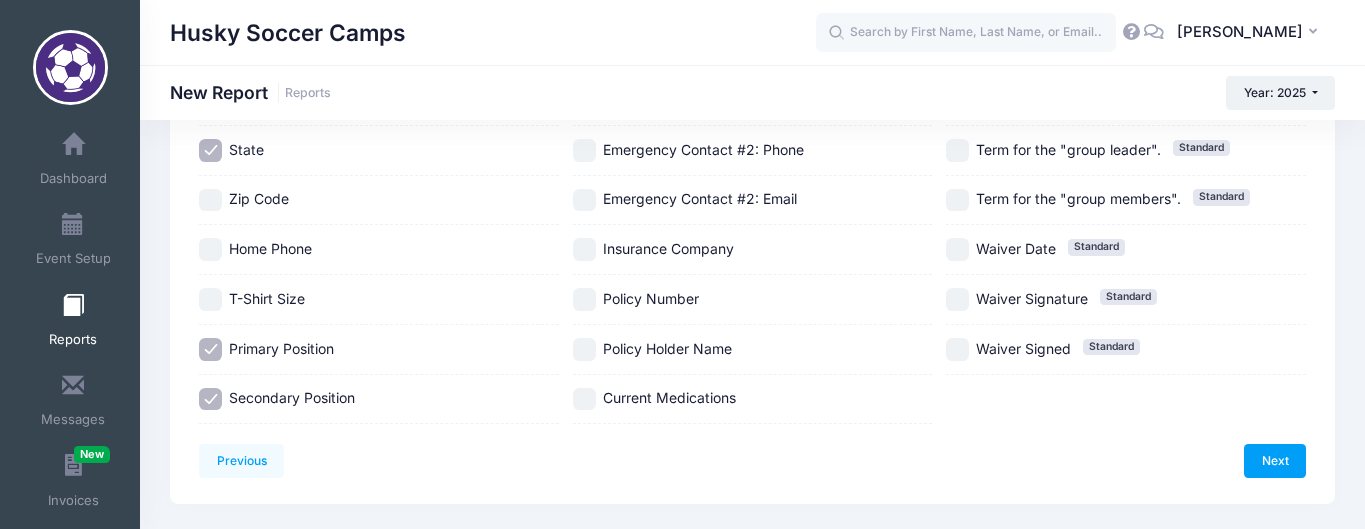 scroll, scrollTop: 800, scrollLeft: 0, axis: vertical 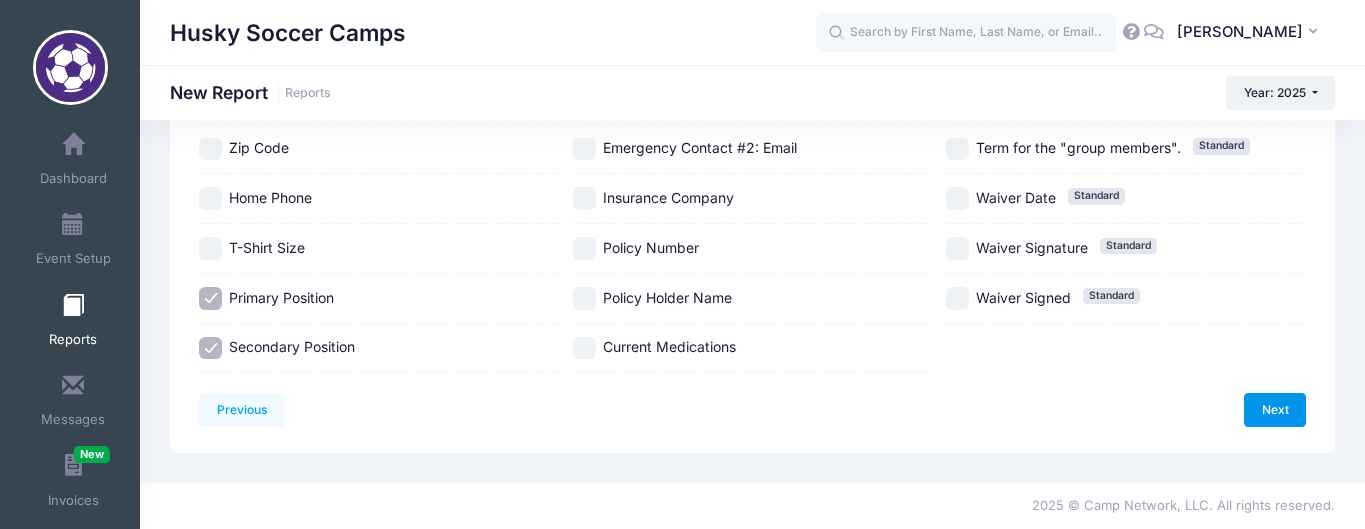 click on "Next" at bounding box center (1275, 410) 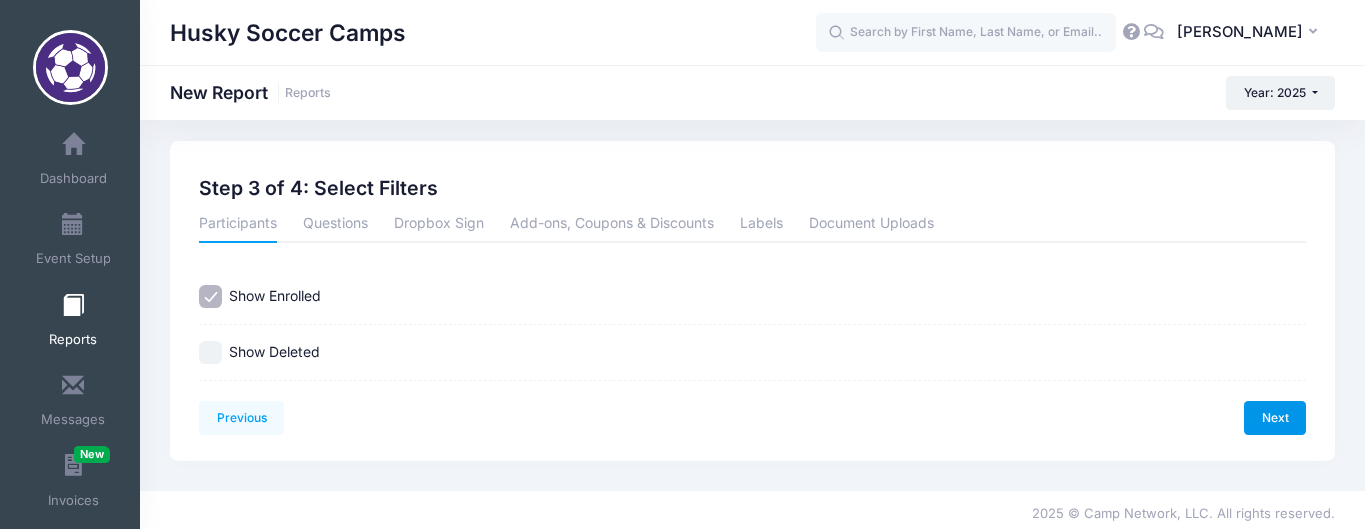 scroll, scrollTop: 0, scrollLeft: 0, axis: both 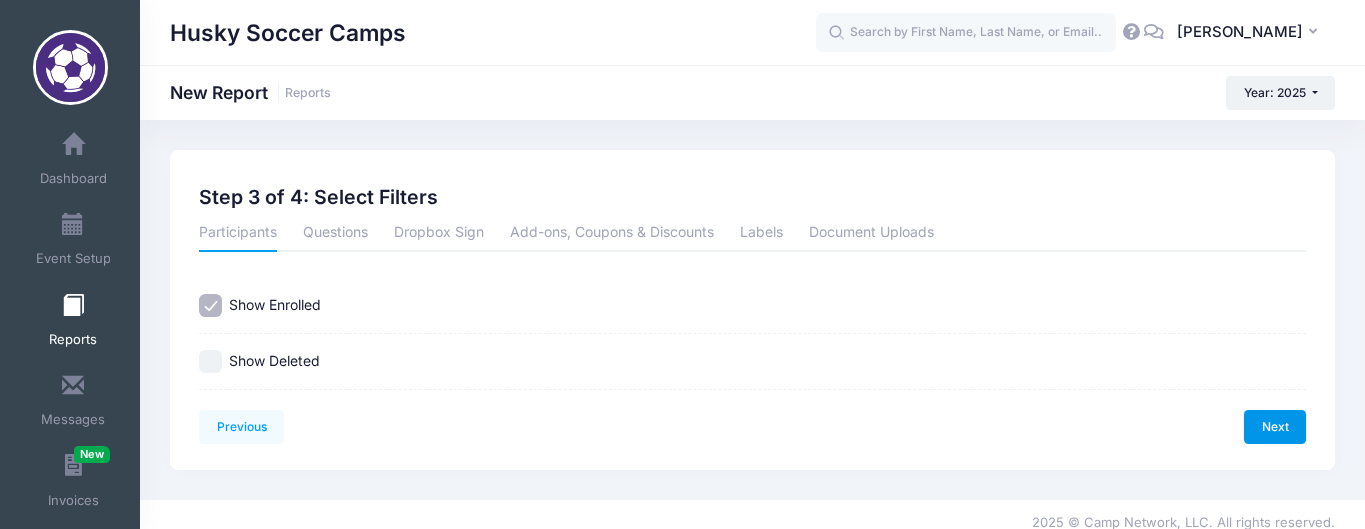 click on "Next" at bounding box center (1275, 427) 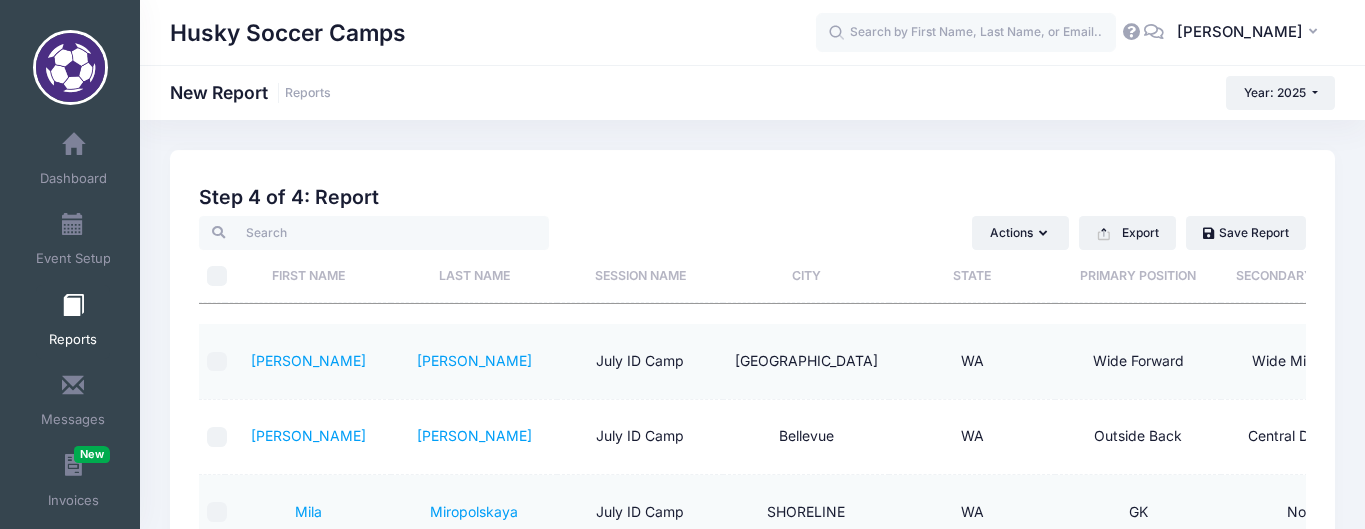 click on "Last Name" at bounding box center [474, 276] 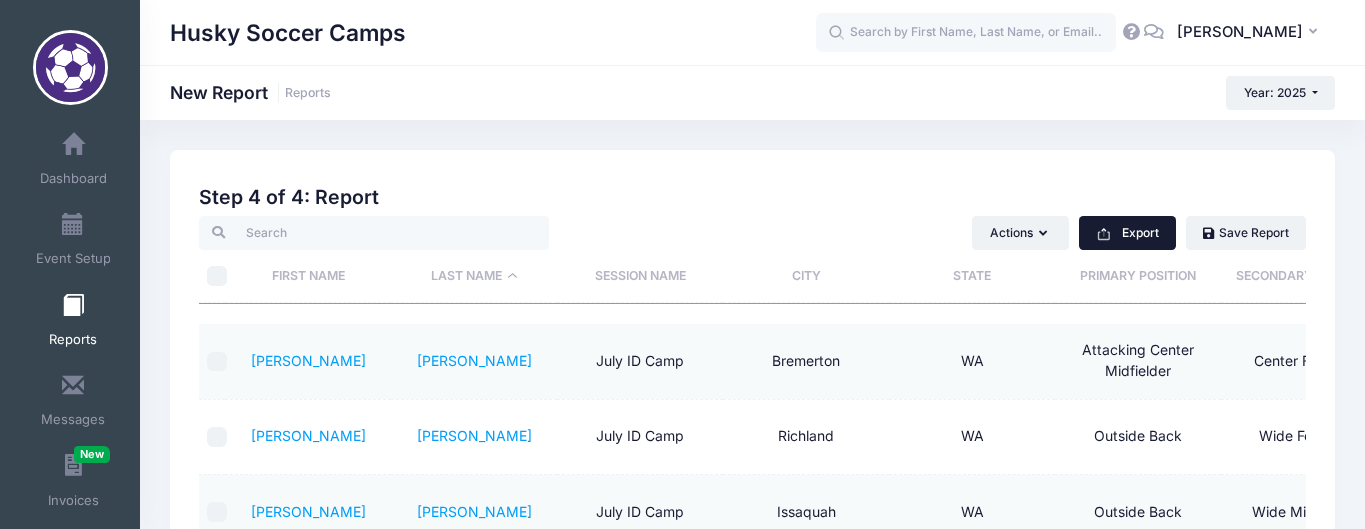click on "Export" at bounding box center [1127, 233] 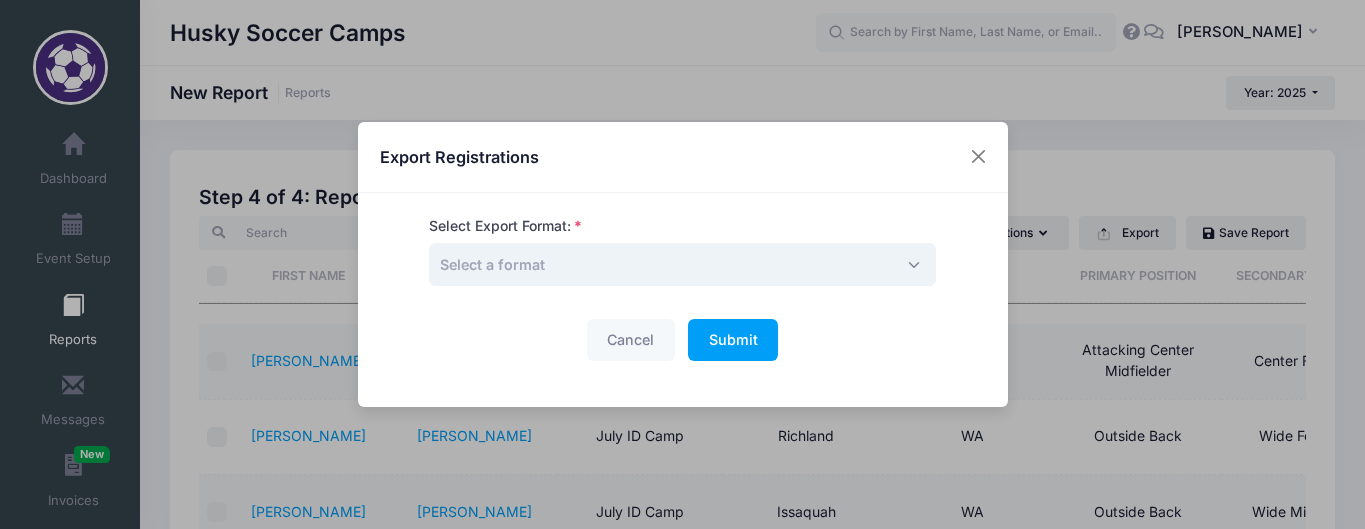 click on "Select a format" at bounding box center [682, 264] 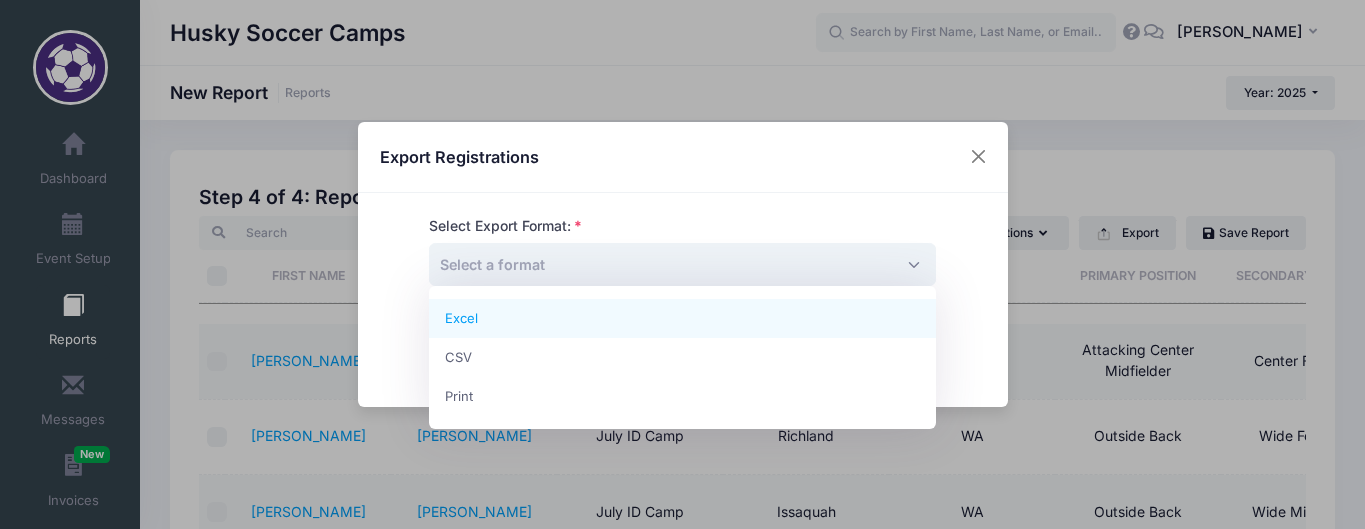 select on "excel" 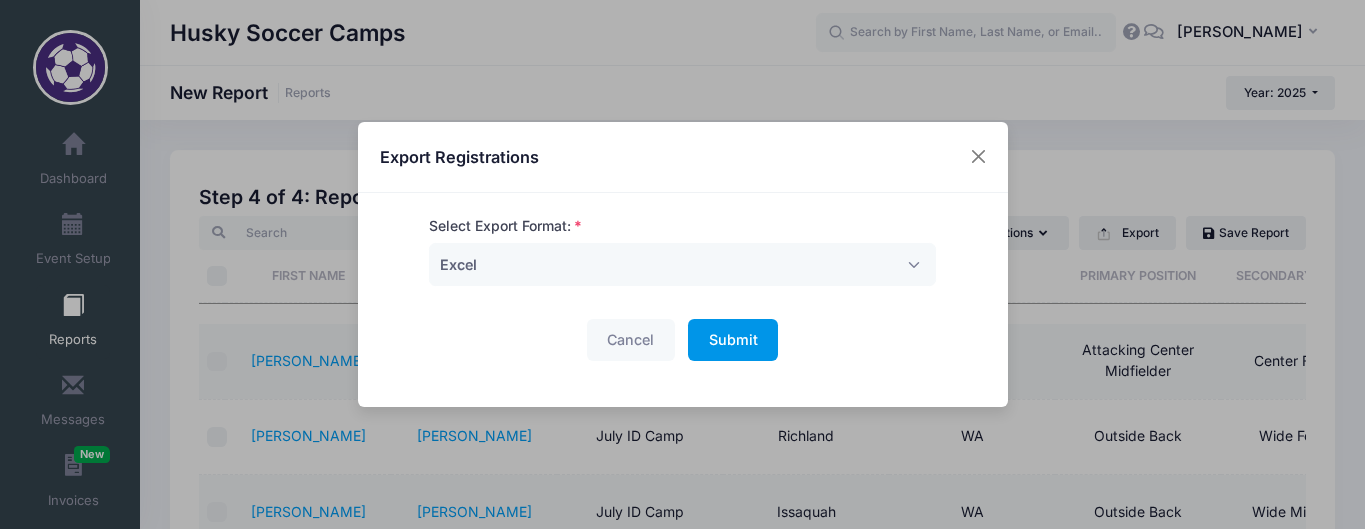 click on "Submit" at bounding box center (733, 339) 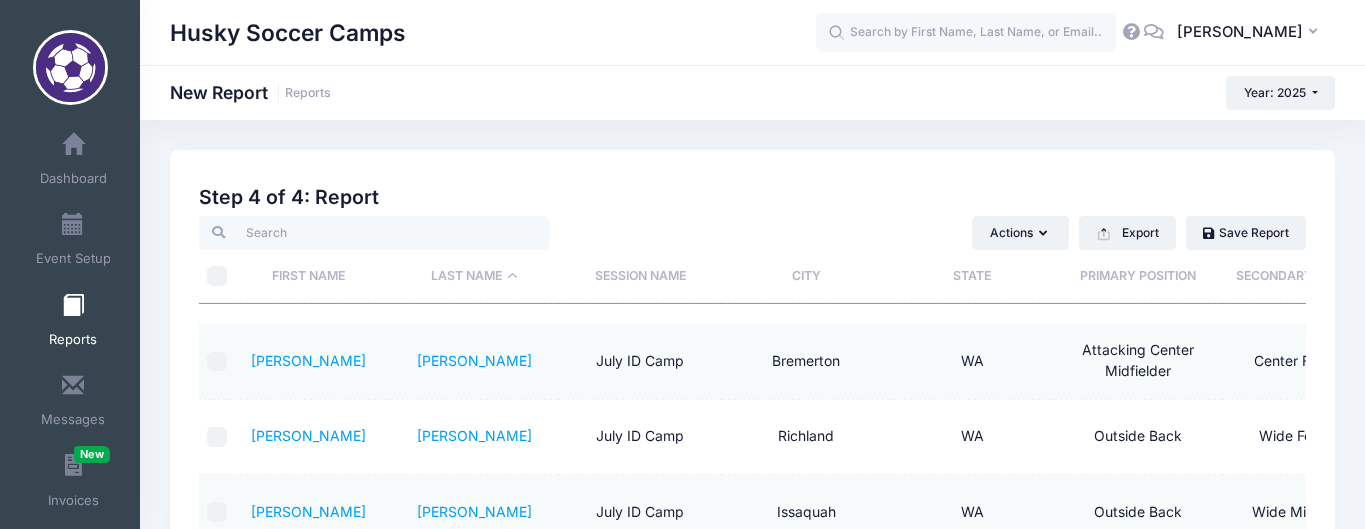 scroll, scrollTop: 30, scrollLeft: 0, axis: vertical 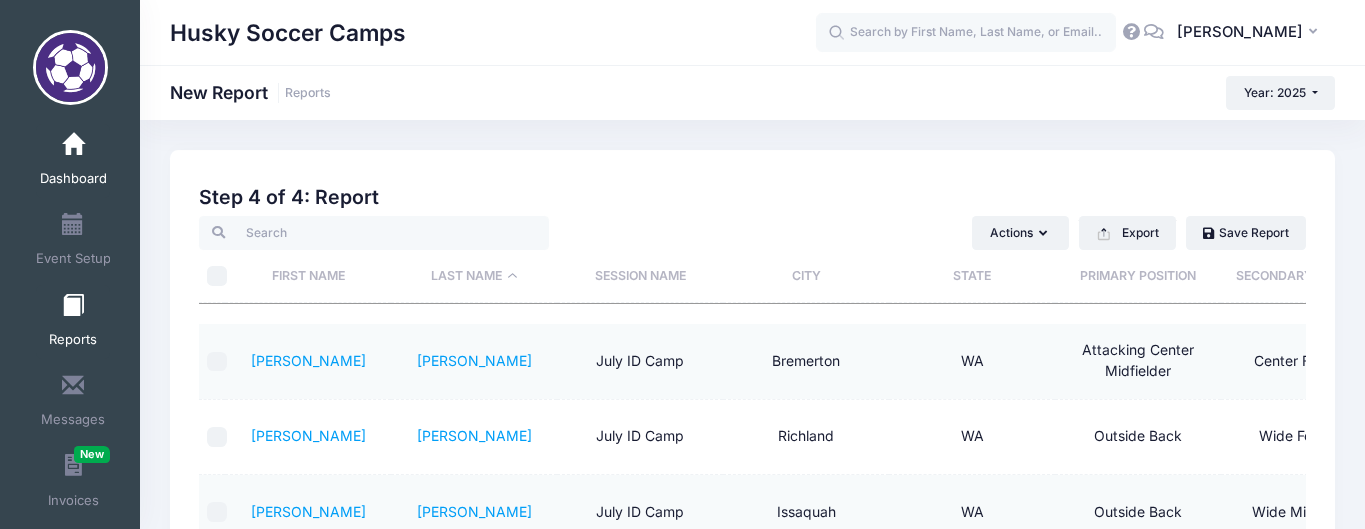 click on "Dashboard" at bounding box center [73, 179] 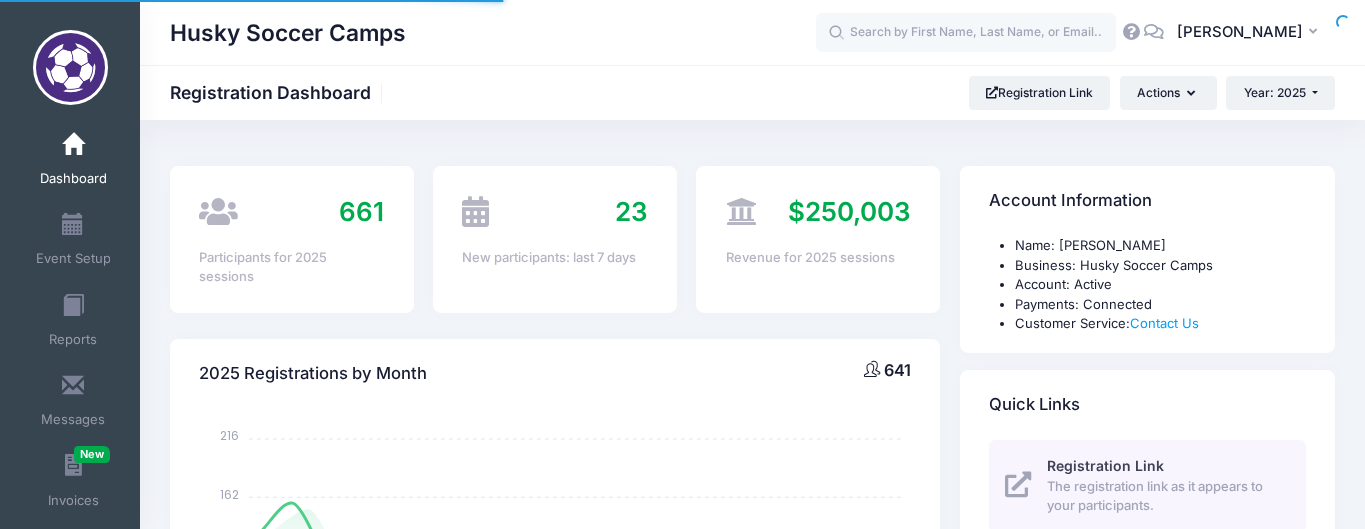 select 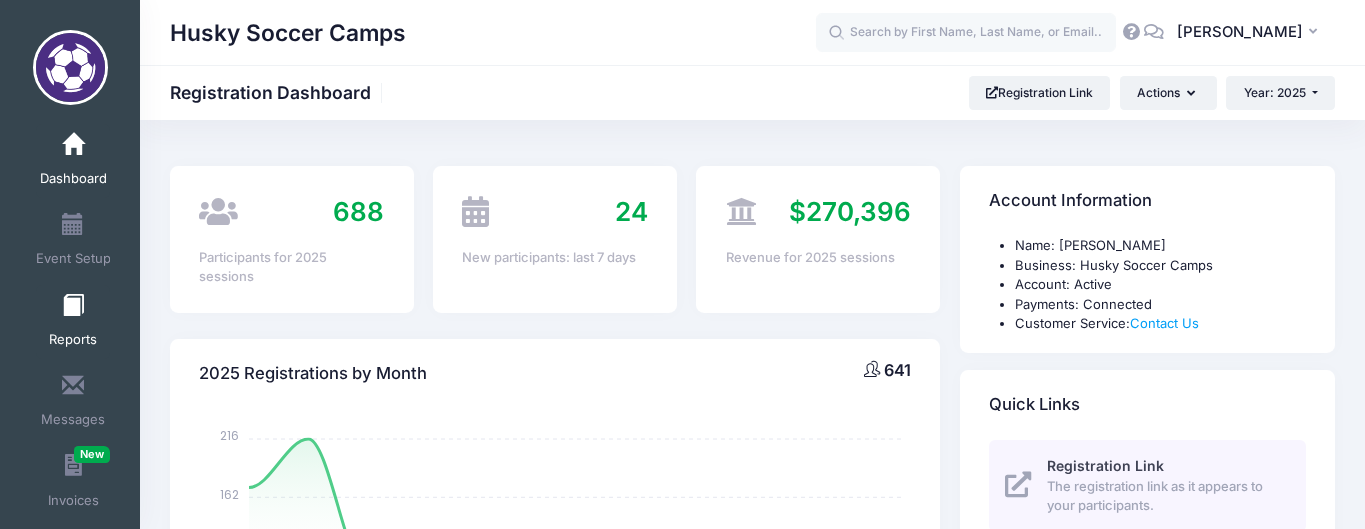 click on "Reports" at bounding box center [73, 322] 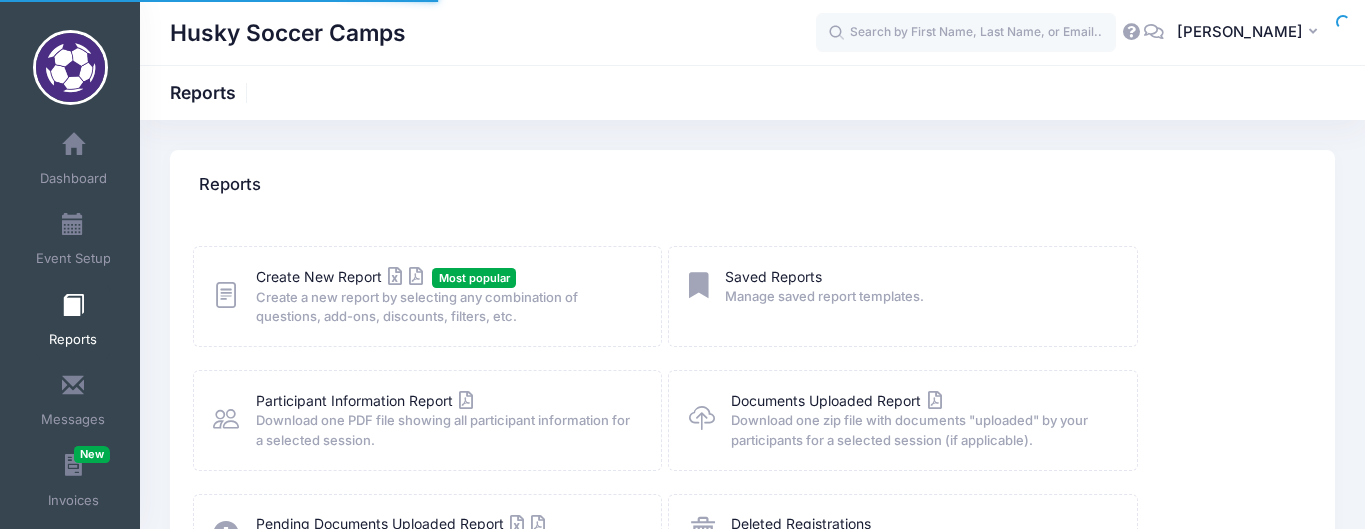 scroll, scrollTop: 0, scrollLeft: 0, axis: both 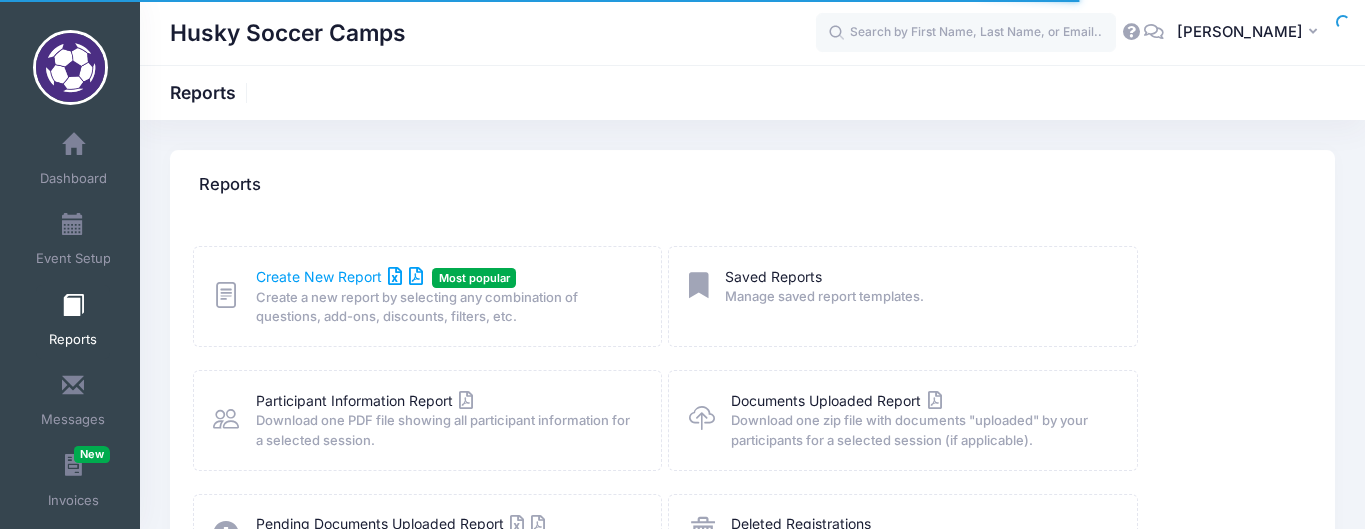 click on "Create New Report" at bounding box center [339, 276] 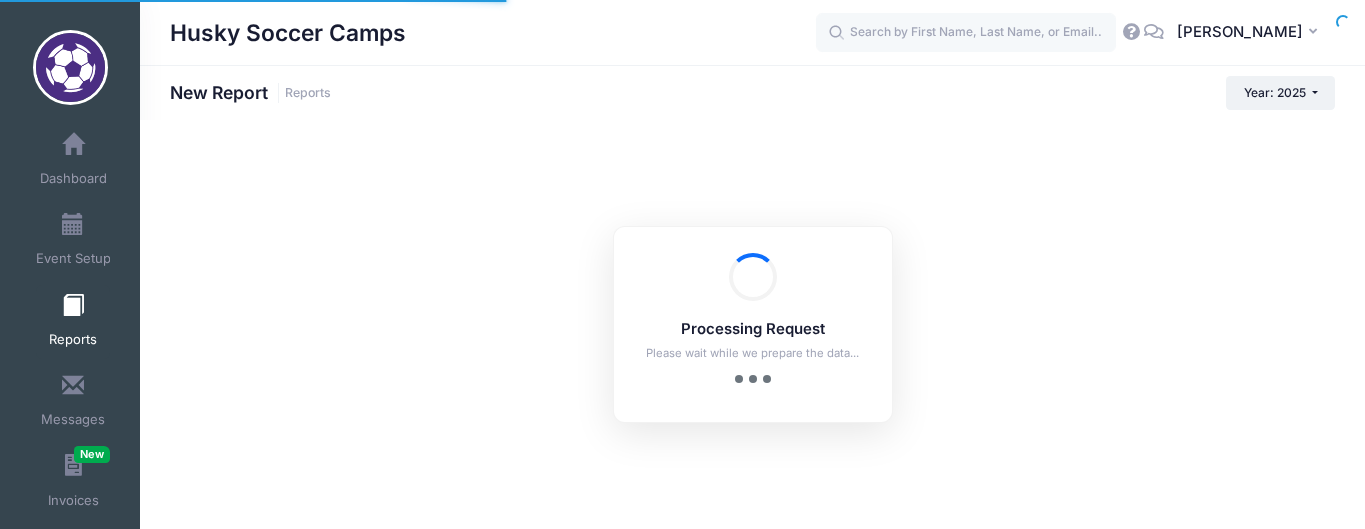 scroll, scrollTop: 0, scrollLeft: 0, axis: both 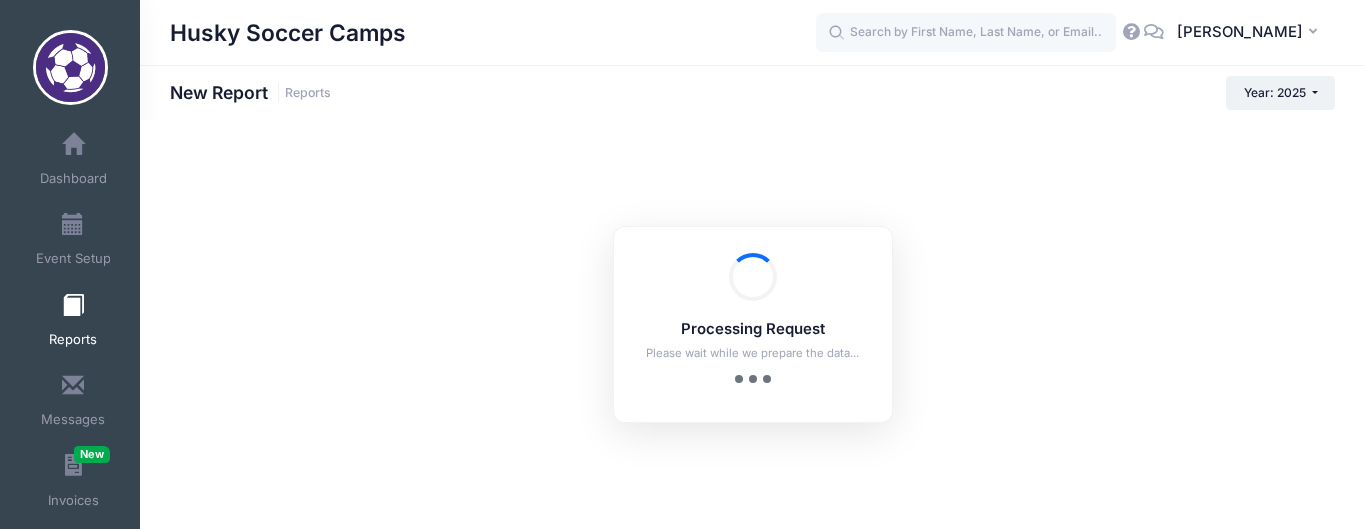 checkbox on "true" 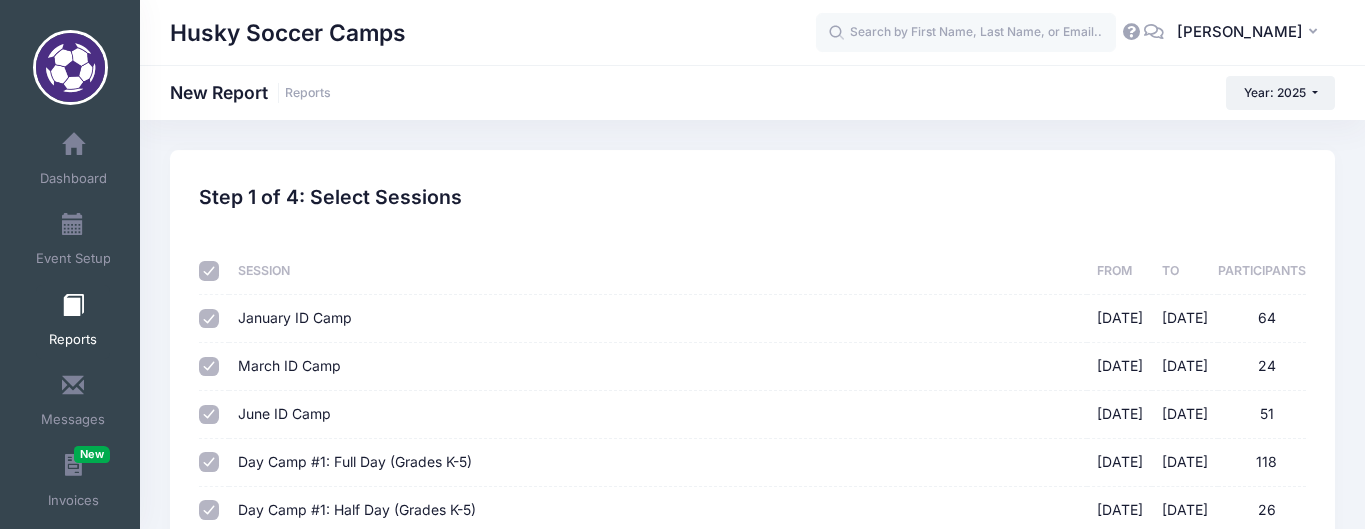 click at bounding box center (209, 271) 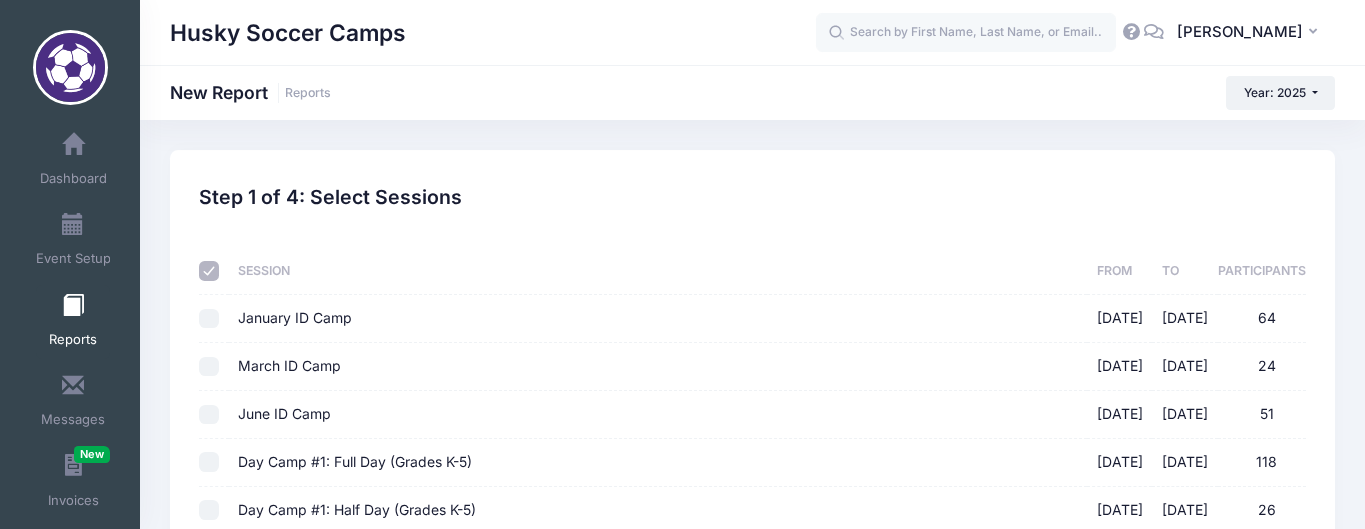 checkbox on "false" 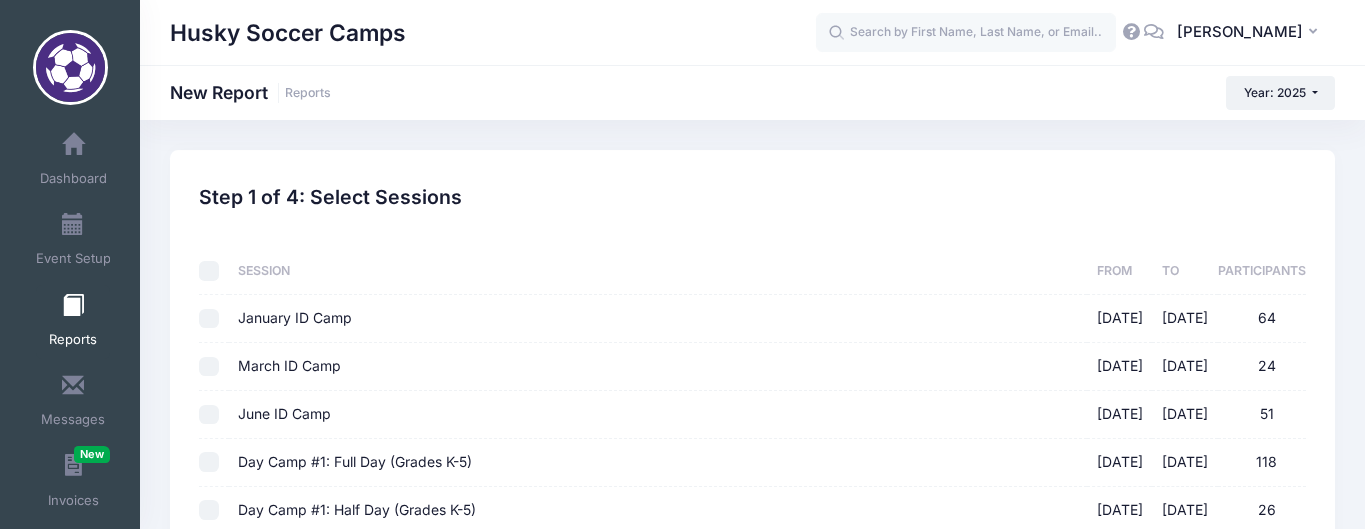 checkbox on "false" 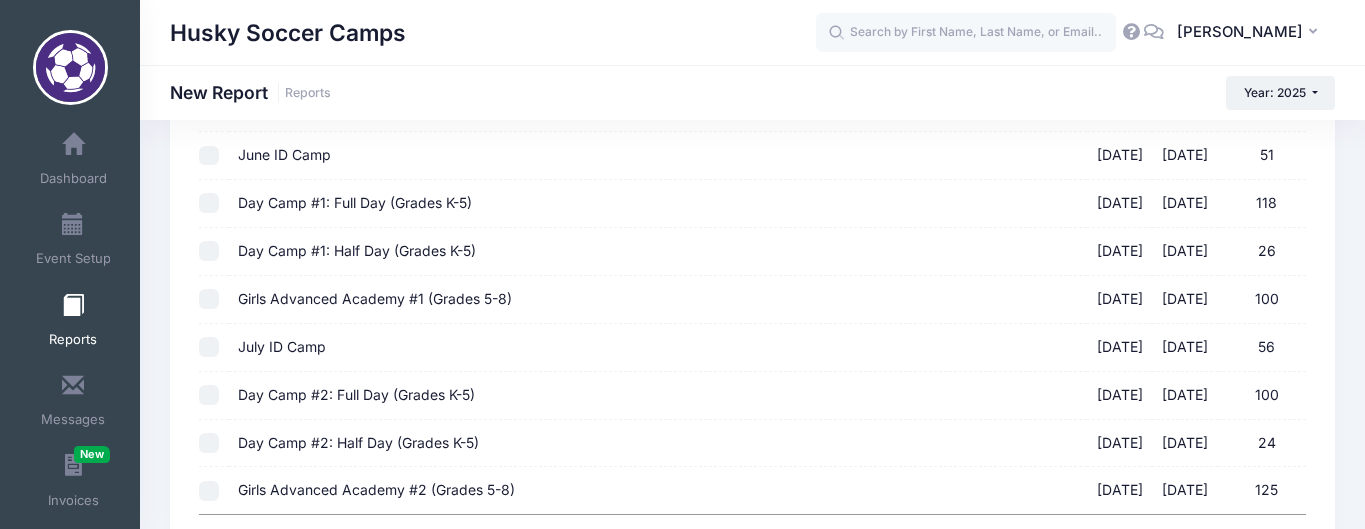 scroll, scrollTop: 268, scrollLeft: 0, axis: vertical 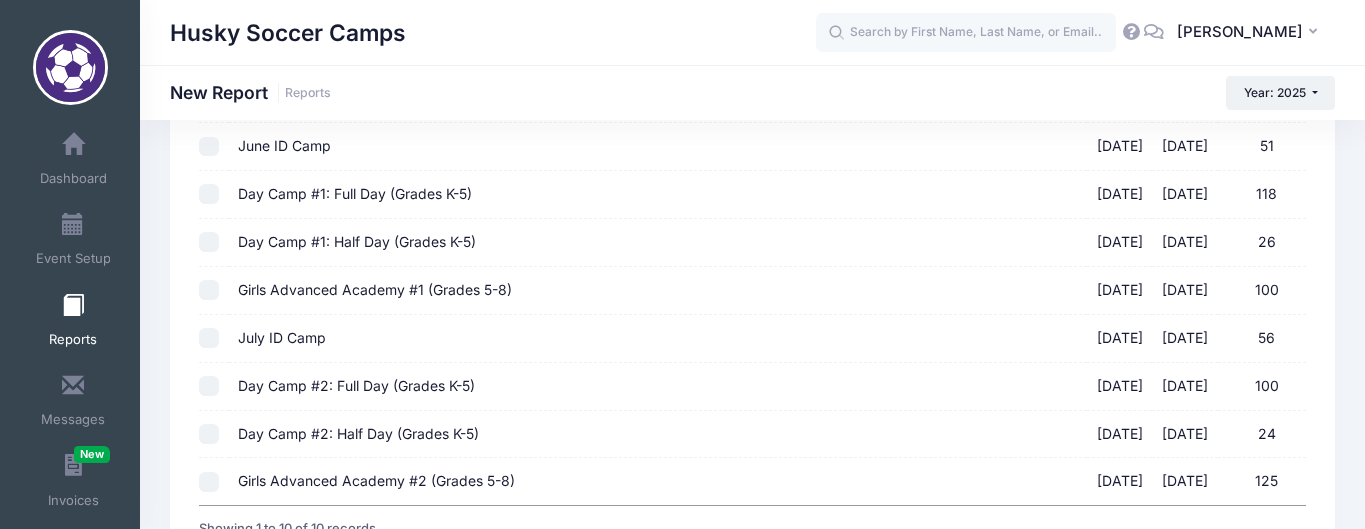 click on "July ID Camp [DATE] - [DATE]  56" at bounding box center [209, 338] 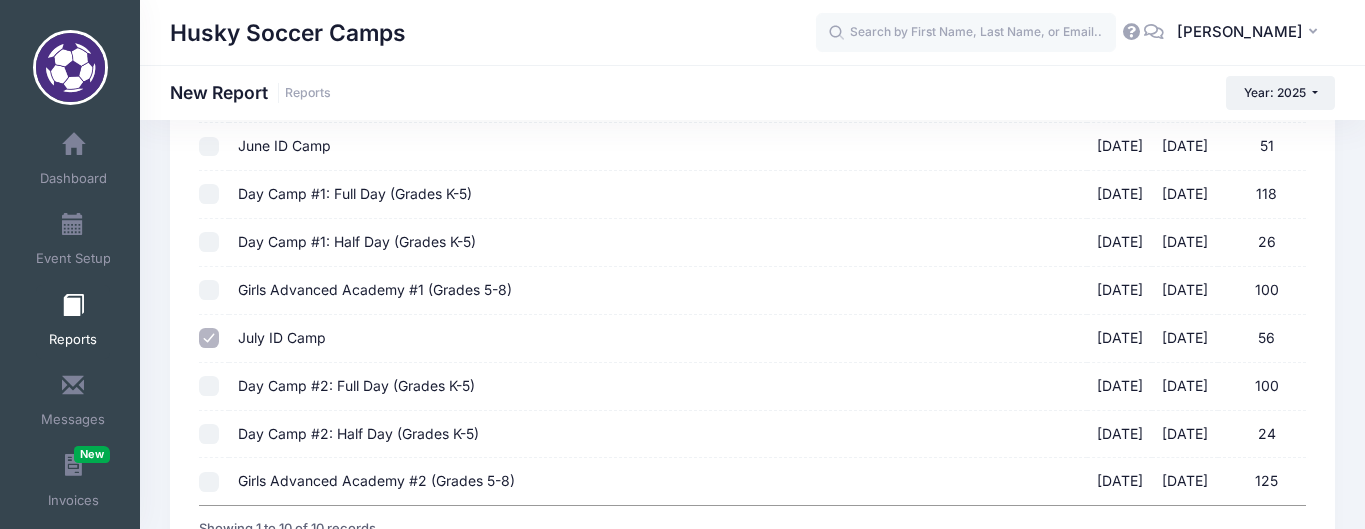 scroll, scrollTop: 447, scrollLeft: 0, axis: vertical 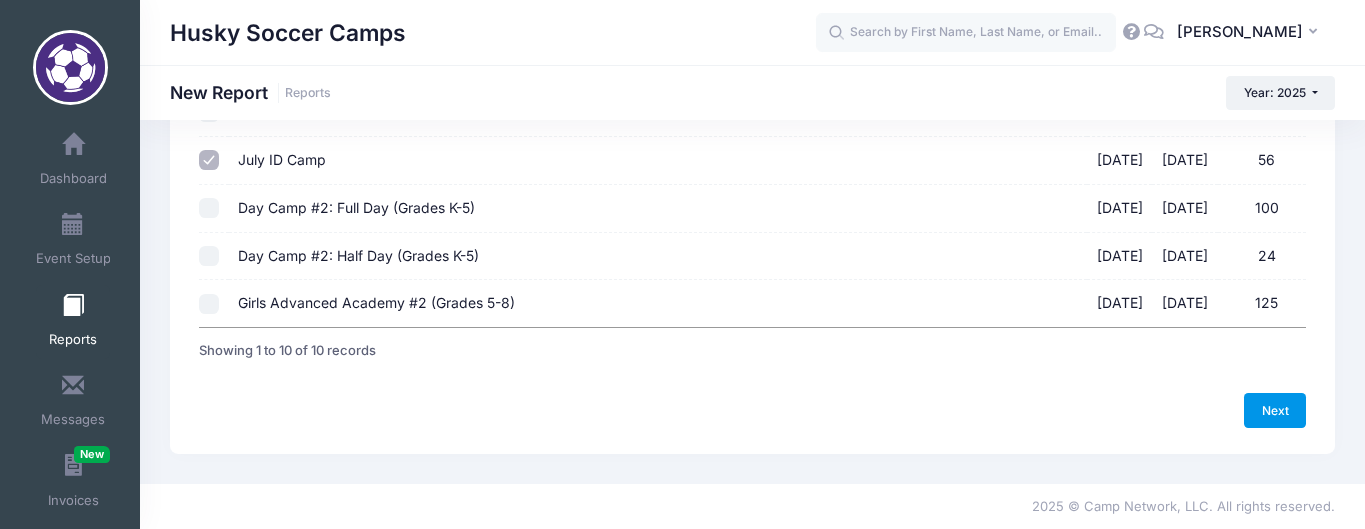 click on "Next" at bounding box center [1275, 410] 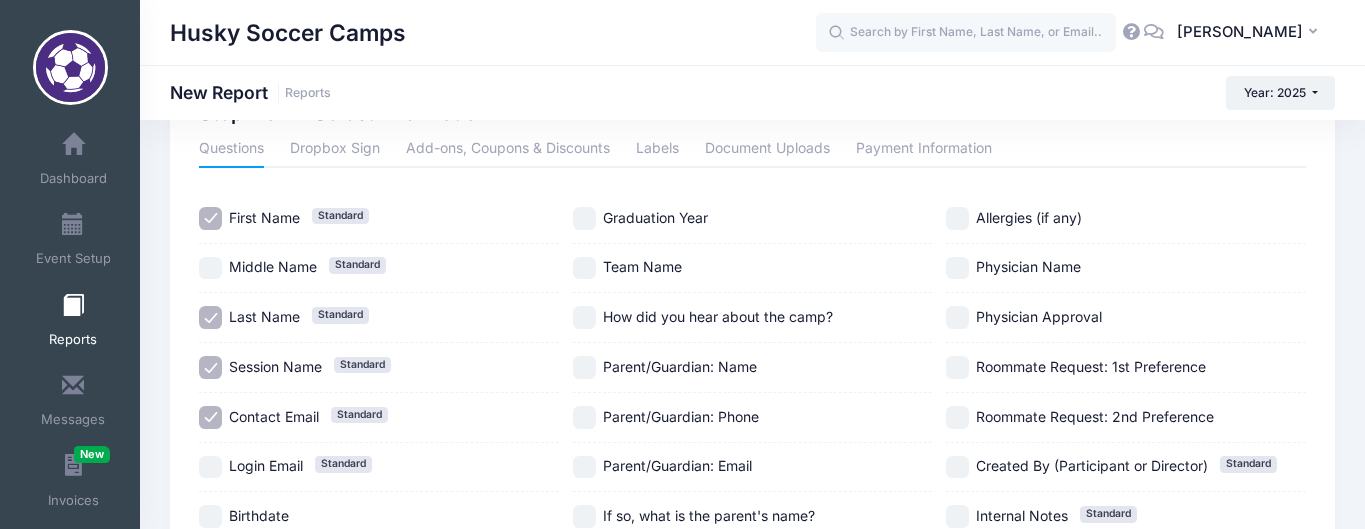 scroll, scrollTop: 89, scrollLeft: 0, axis: vertical 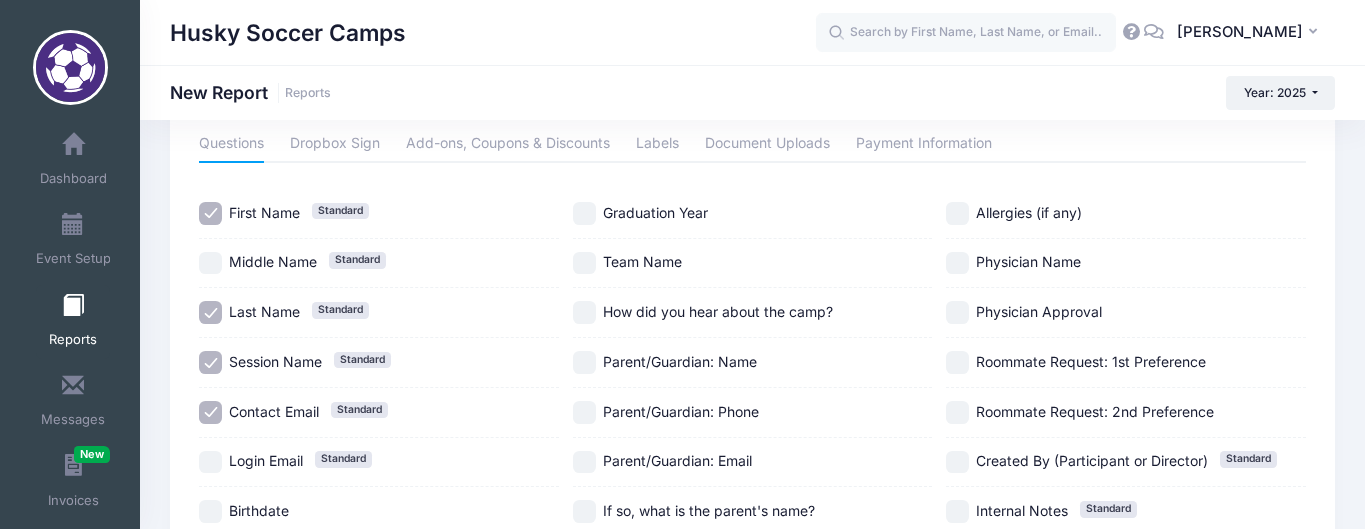 click on "Contact Email Standard" at bounding box center (210, 412) 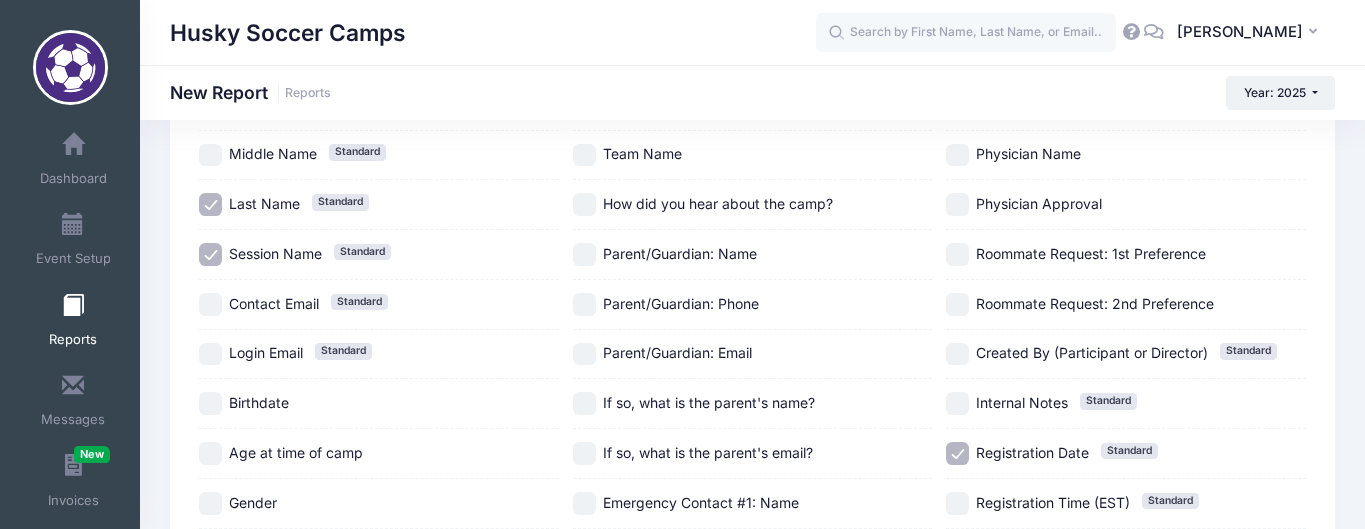 scroll, scrollTop: 198, scrollLeft: 0, axis: vertical 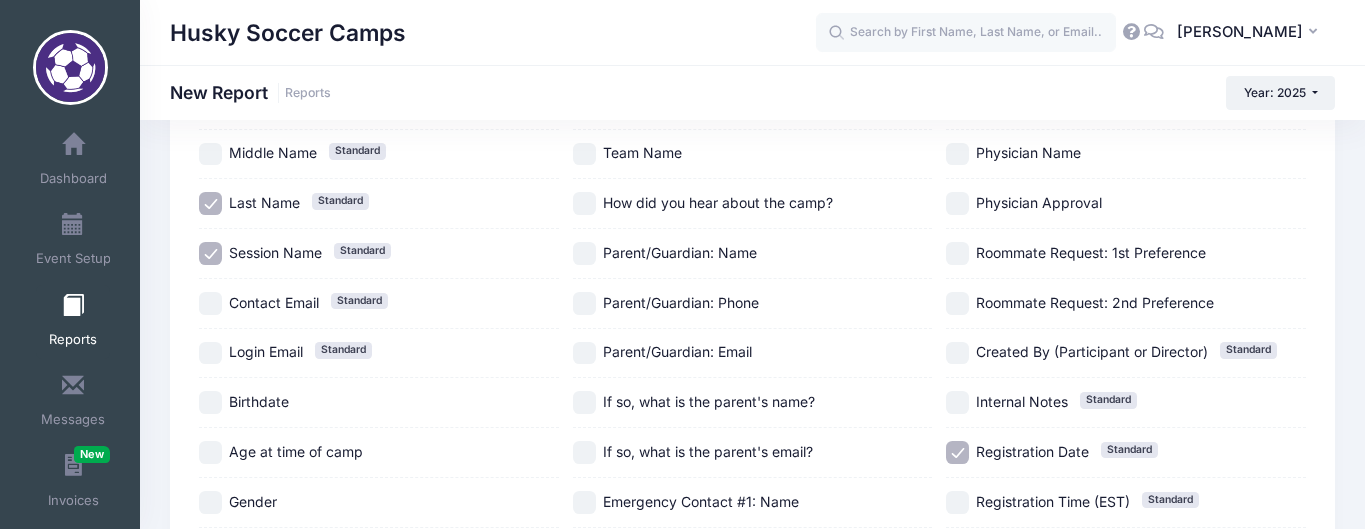 click on "Birthdate" at bounding box center [210, 402] 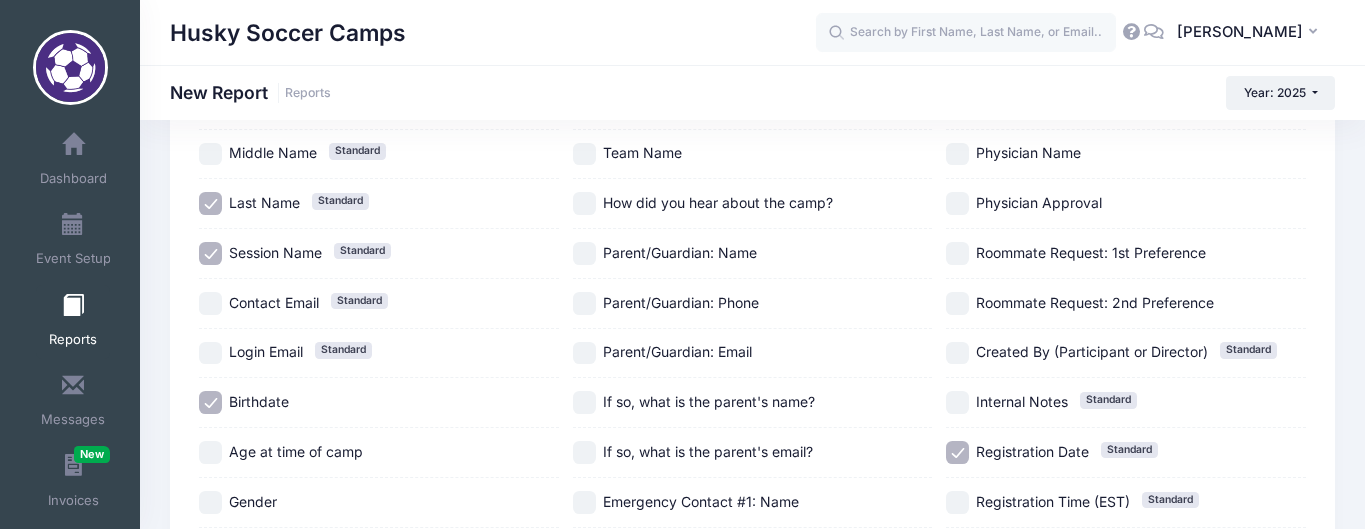 click on "Age at time of camp" at bounding box center [210, 452] 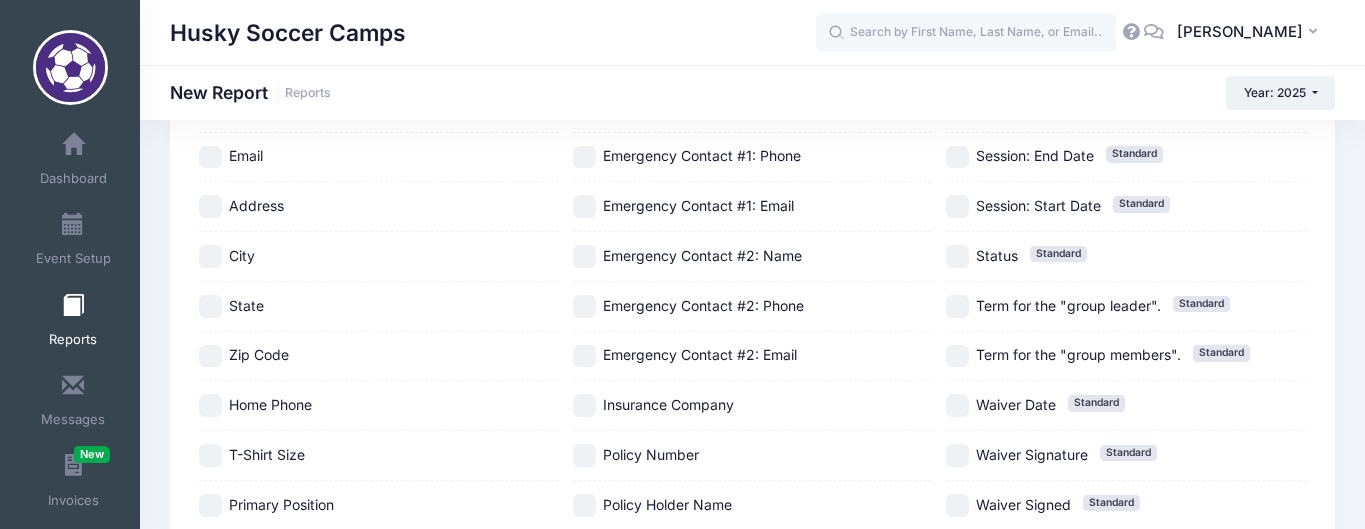 scroll, scrollTop: 598, scrollLeft: 0, axis: vertical 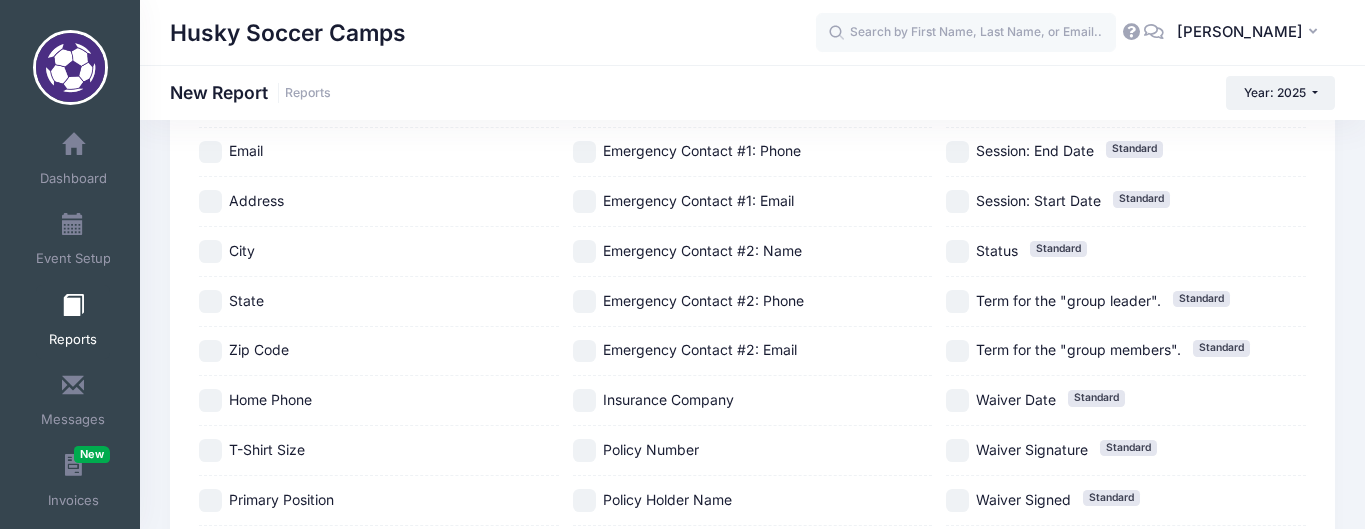 click on "State" at bounding box center [210, 301] 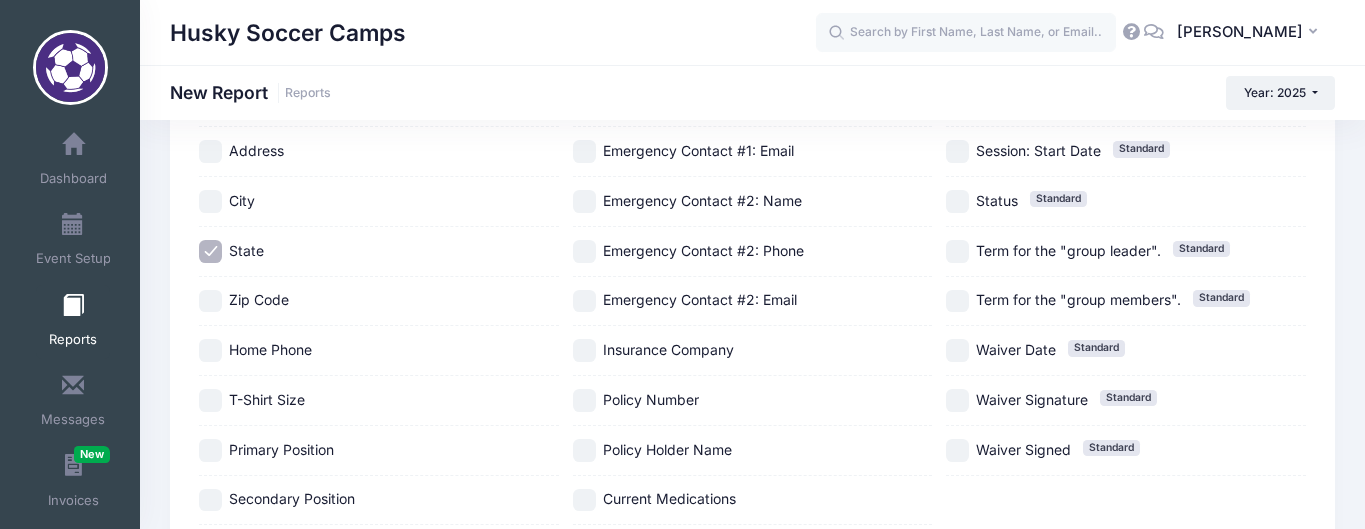 scroll, scrollTop: 668, scrollLeft: 0, axis: vertical 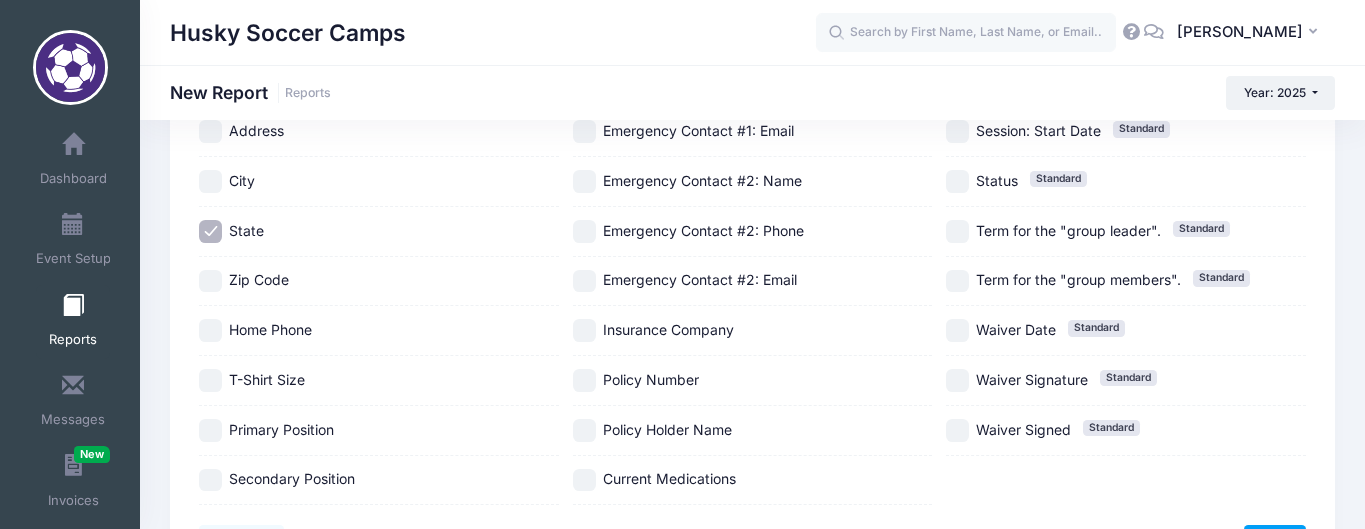 click on "Home Phone" at bounding box center (210, 330) 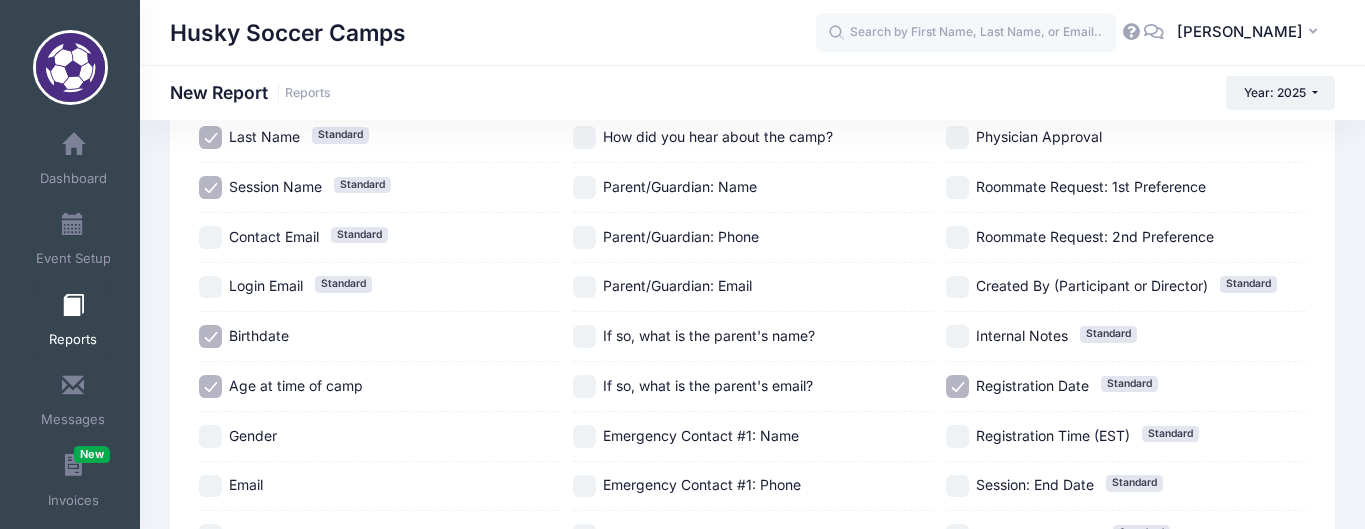 scroll, scrollTop: 94, scrollLeft: 0, axis: vertical 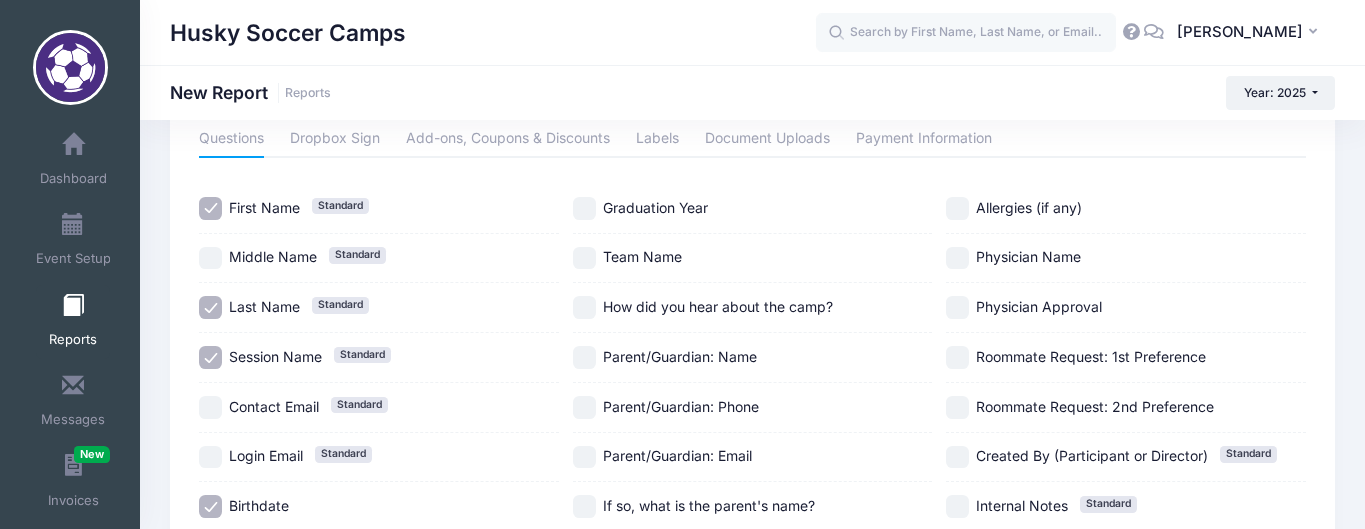 click on "Parent/Guardian: Name" at bounding box center (584, 357) 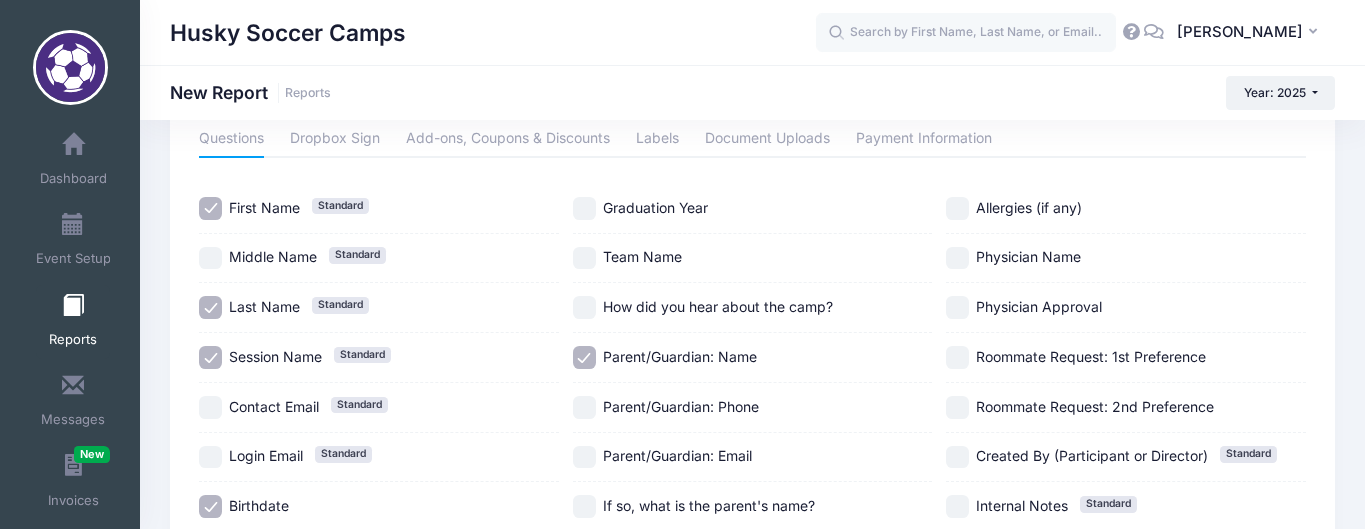 click on "Parent/Guardian: Phone" at bounding box center [584, 407] 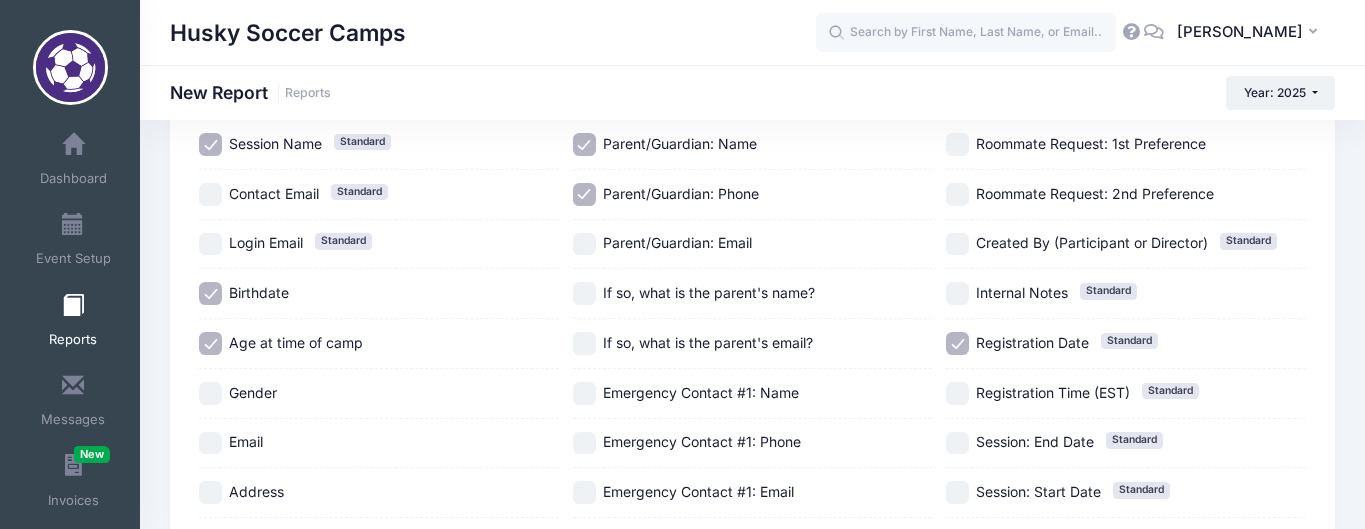 scroll, scrollTop: 314, scrollLeft: 0, axis: vertical 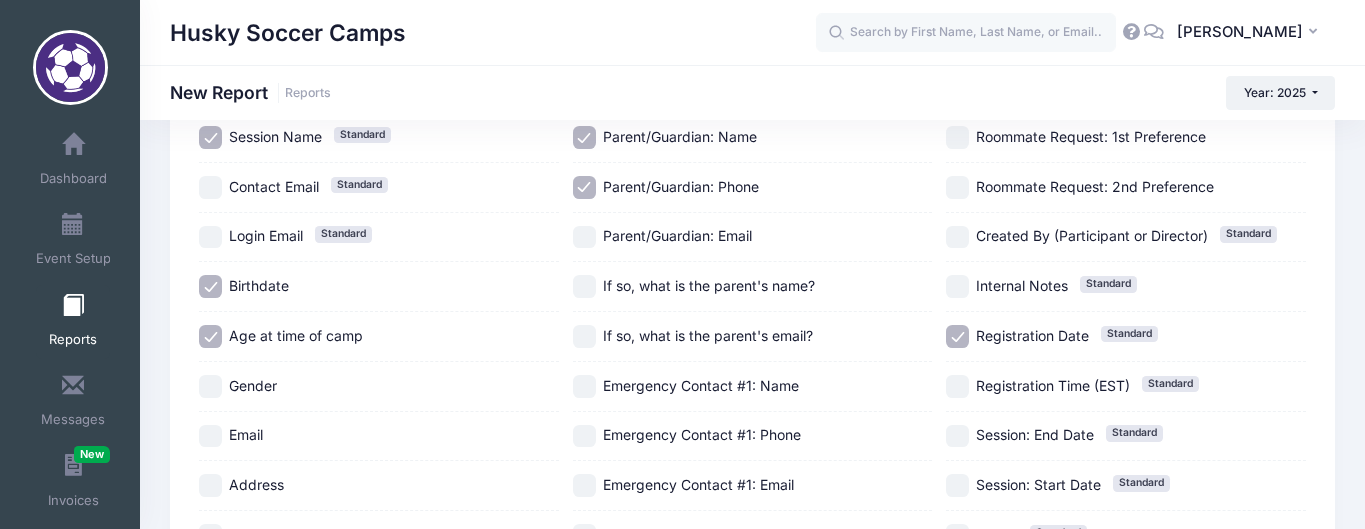 click on "Emergency Contact #1: Name" at bounding box center [584, 386] 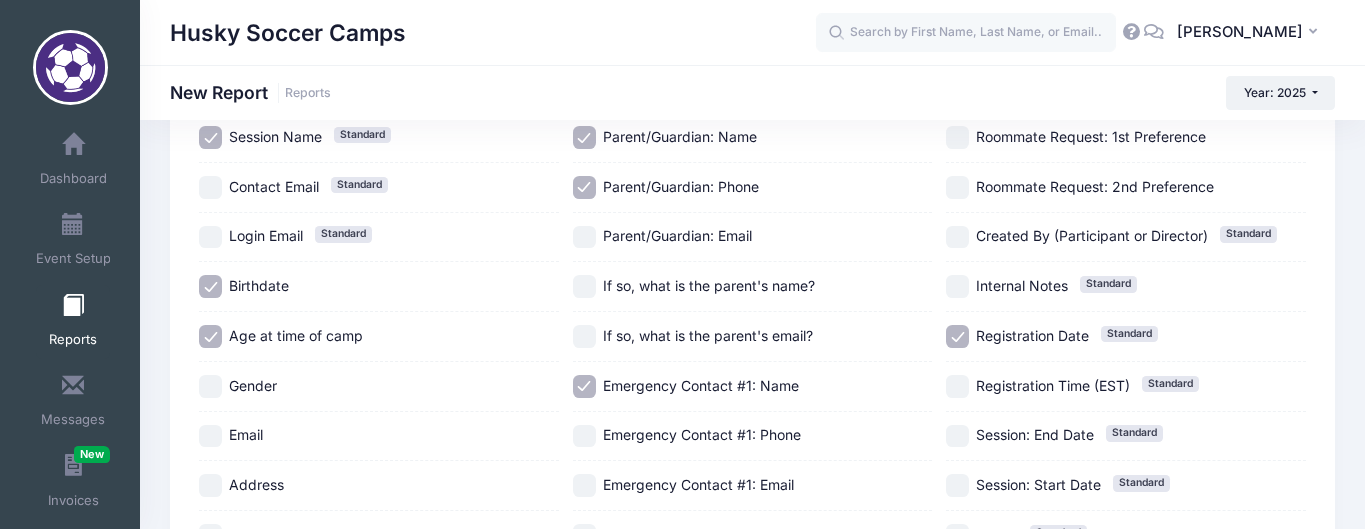 click on "Emergency Contact #1: Phone" at bounding box center [584, 436] 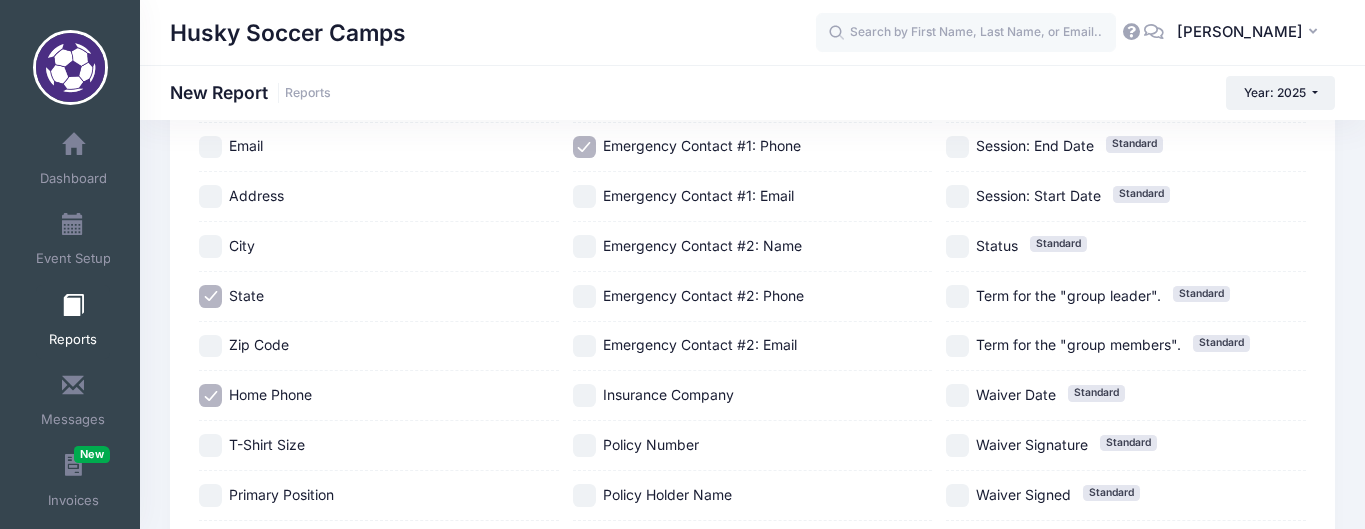 scroll, scrollTop: 728, scrollLeft: 0, axis: vertical 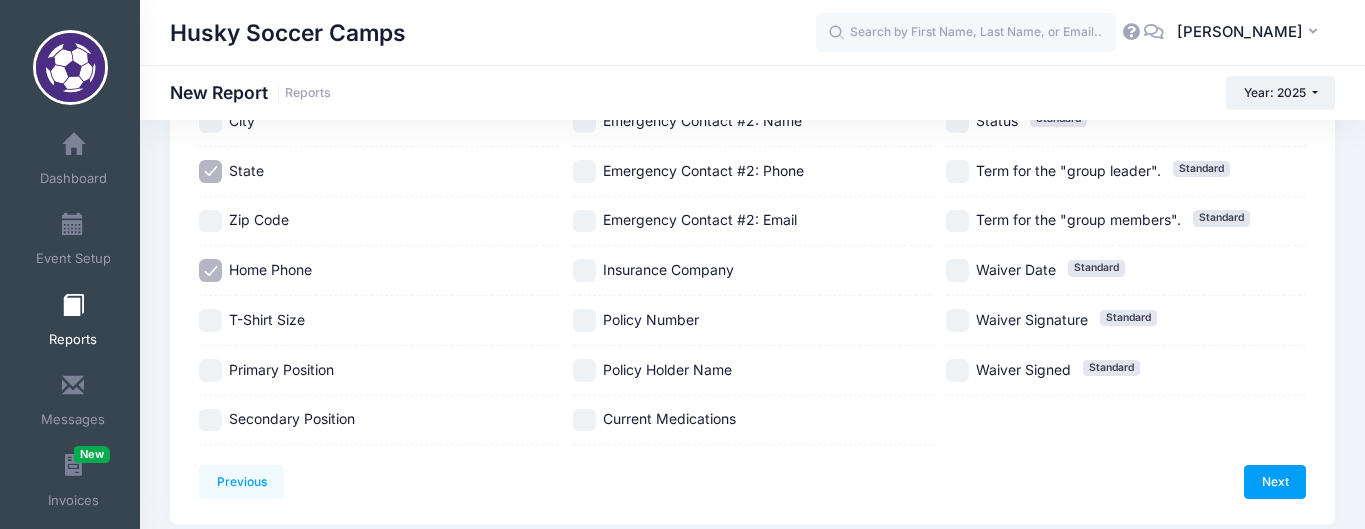 click on "Current Medications" at bounding box center [584, 420] 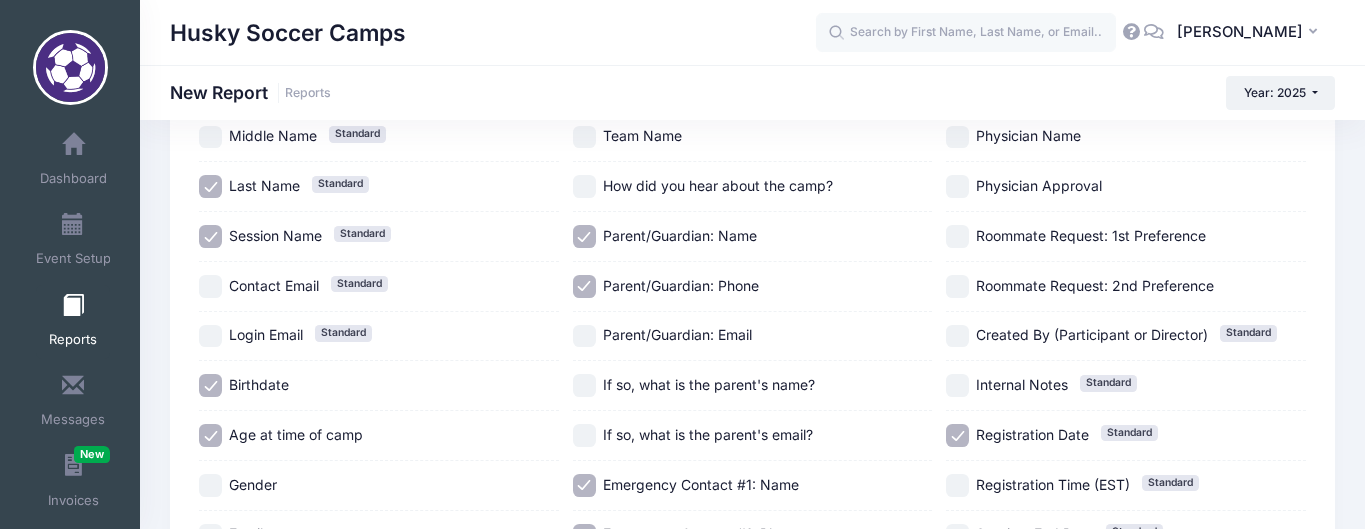scroll, scrollTop: 0, scrollLeft: 0, axis: both 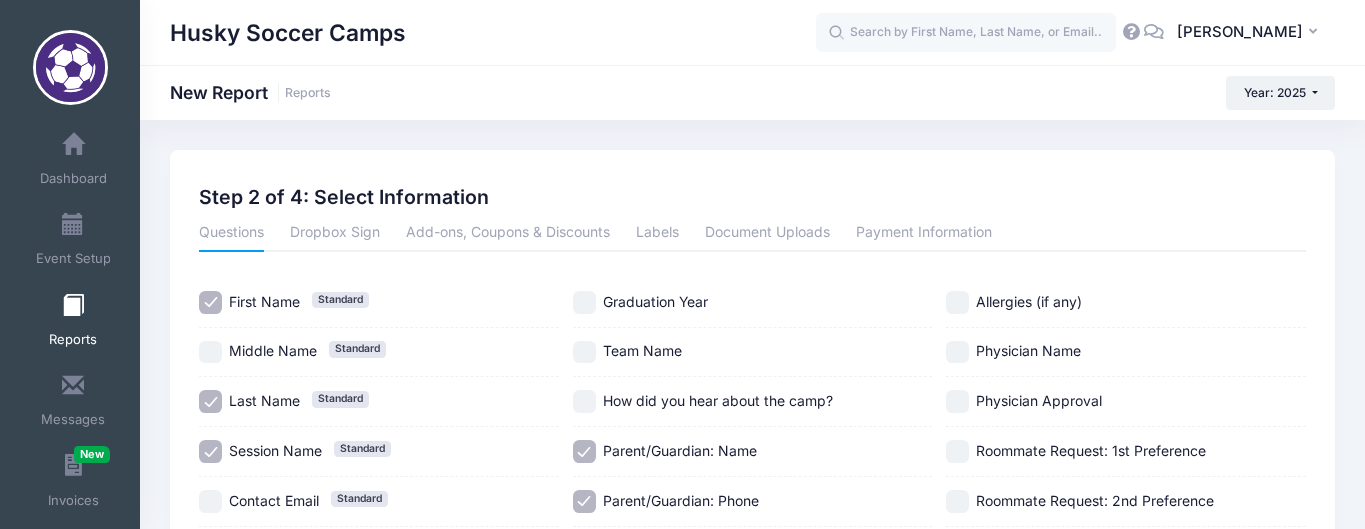 click on "Allergies (if any)" at bounding box center (957, 302) 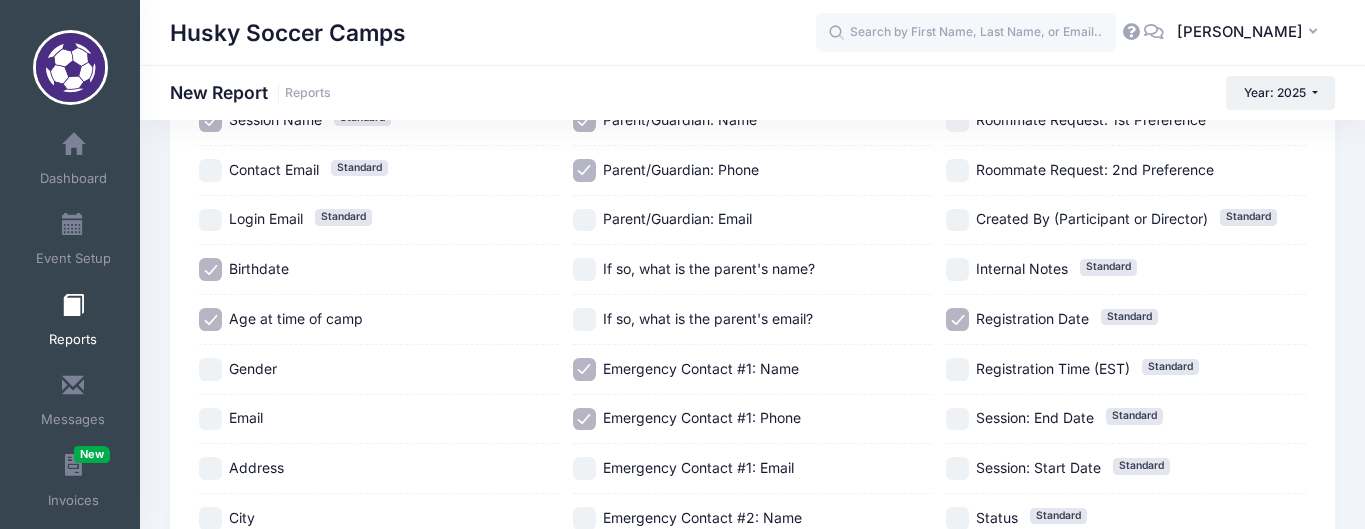 scroll, scrollTop: 332, scrollLeft: 0, axis: vertical 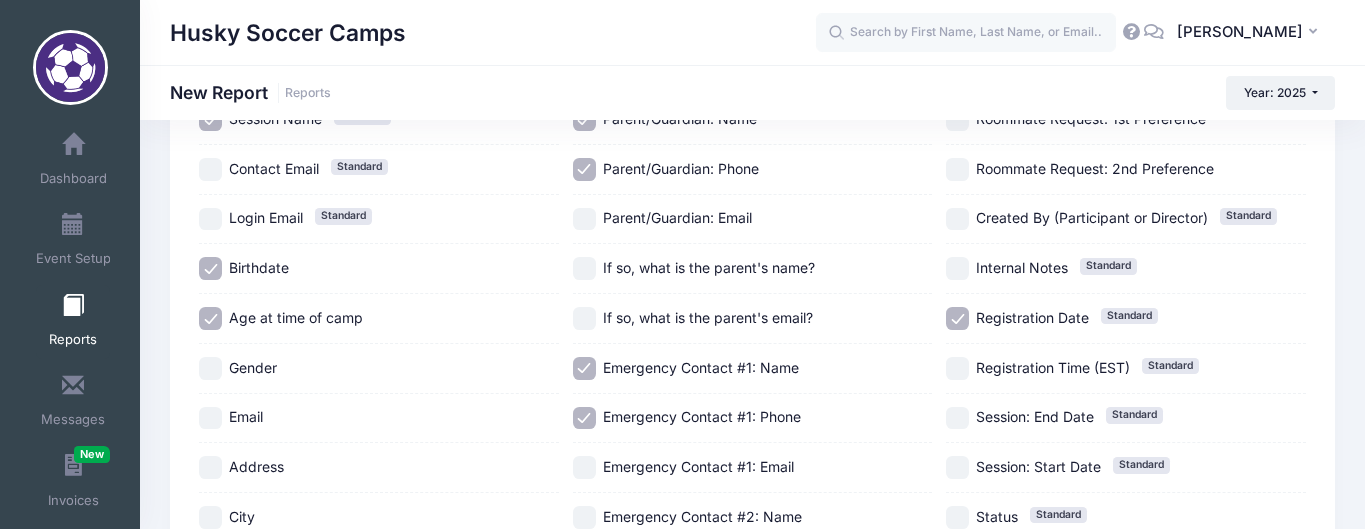 click on "Registration Date Standard" at bounding box center (957, 318) 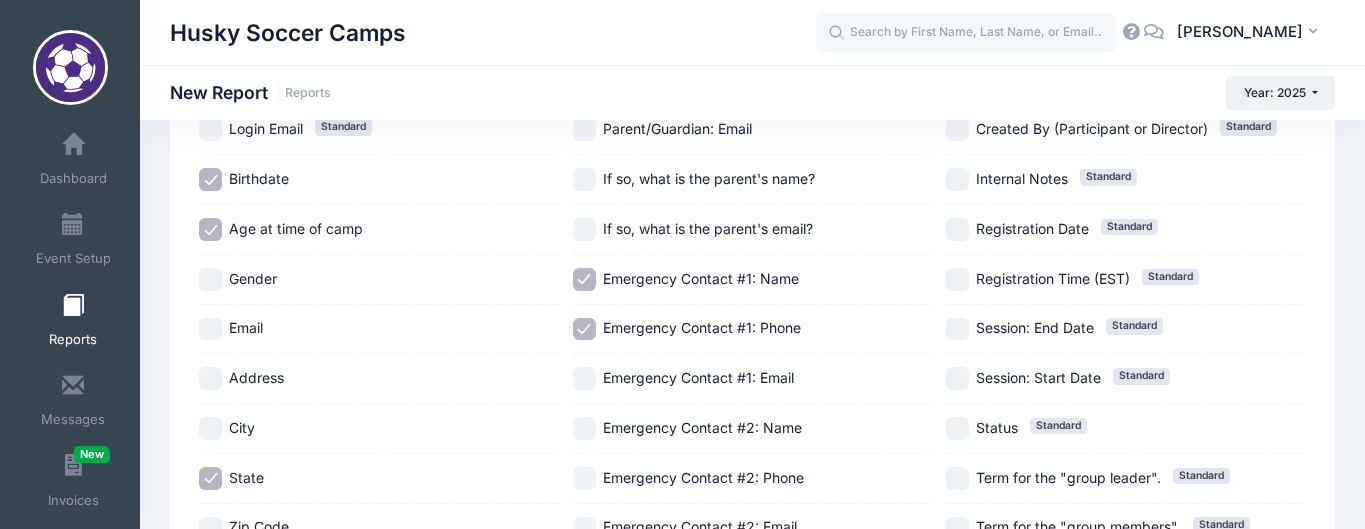 scroll, scrollTop: 451, scrollLeft: 0, axis: vertical 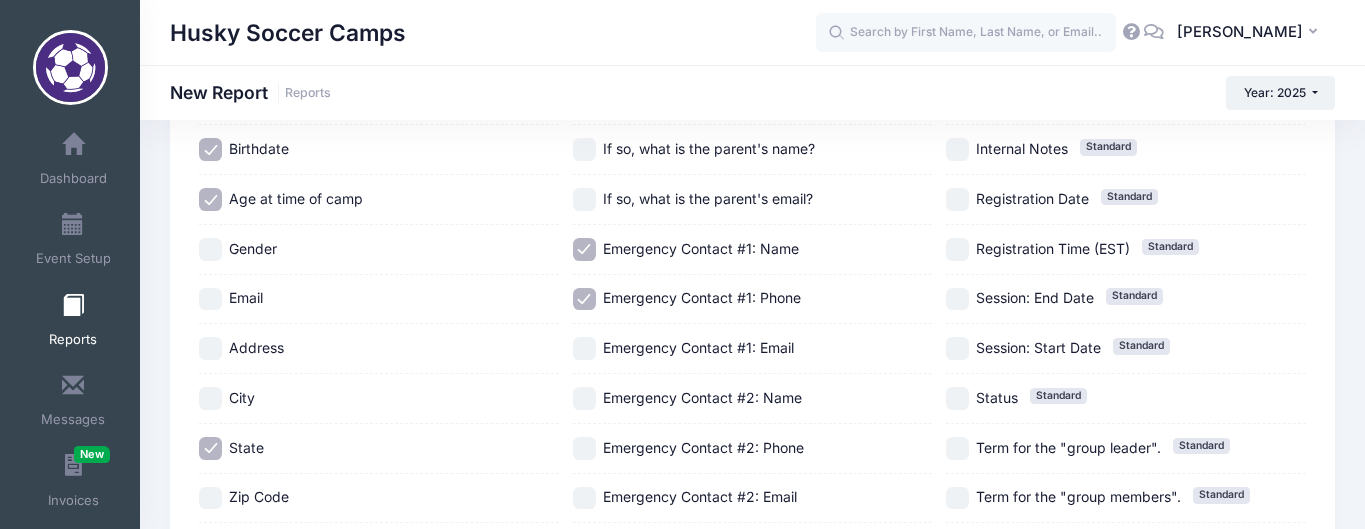 click on "Emergency Contact #1: Email" at bounding box center (584, 348) 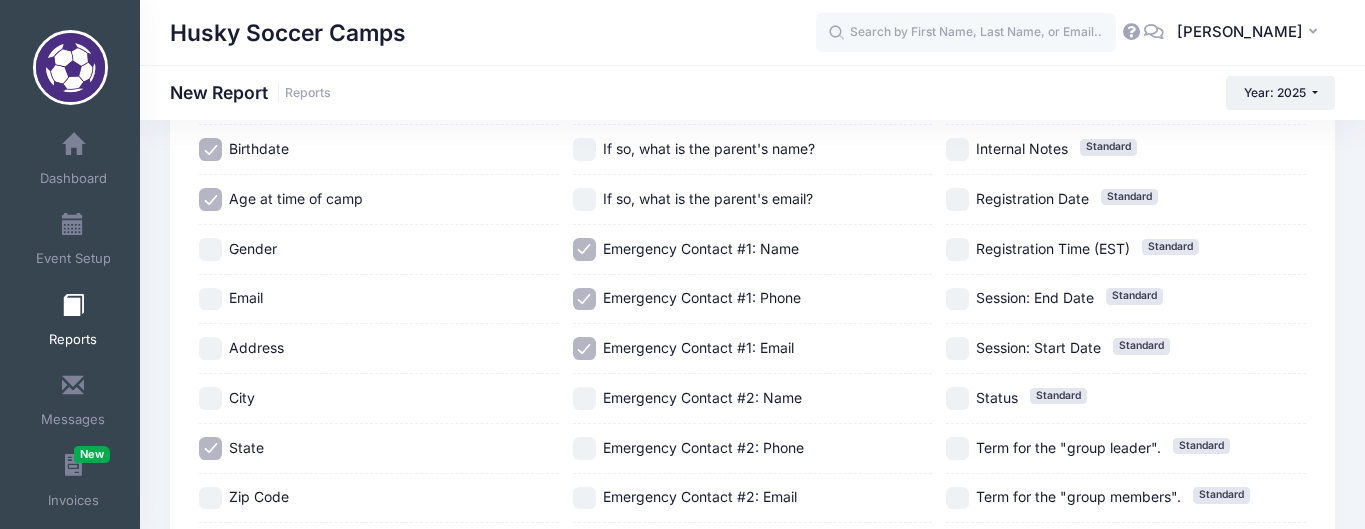 click on "Emergency Contact #2: Name" at bounding box center (584, 398) 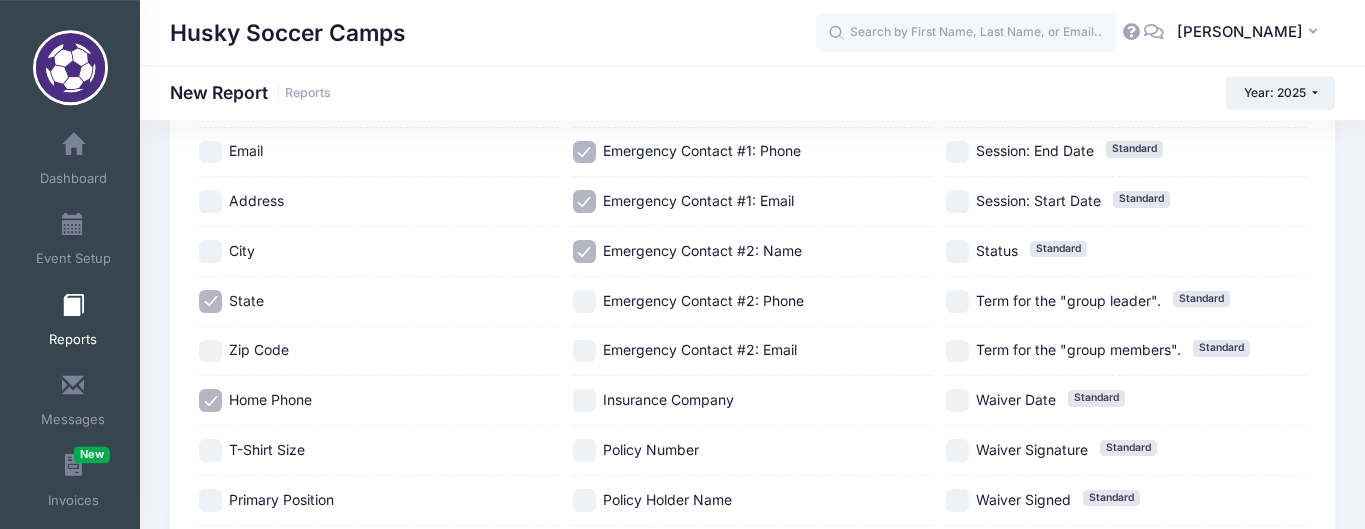 scroll, scrollTop: 563, scrollLeft: 0, axis: vertical 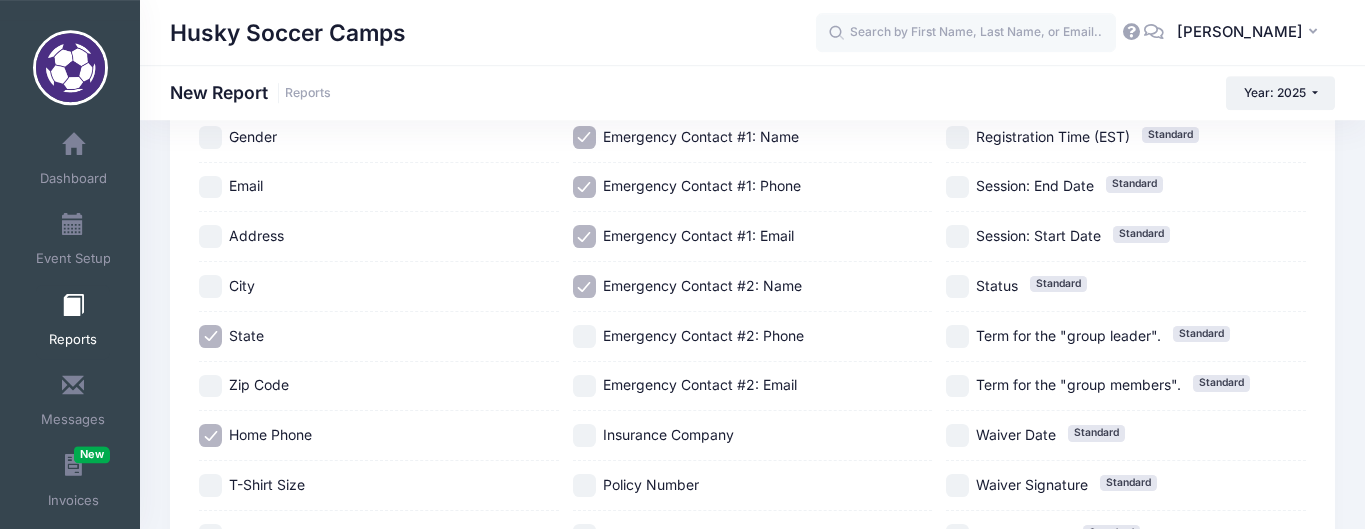 click on "Emergency Contact #1: Email" at bounding box center [584, 236] 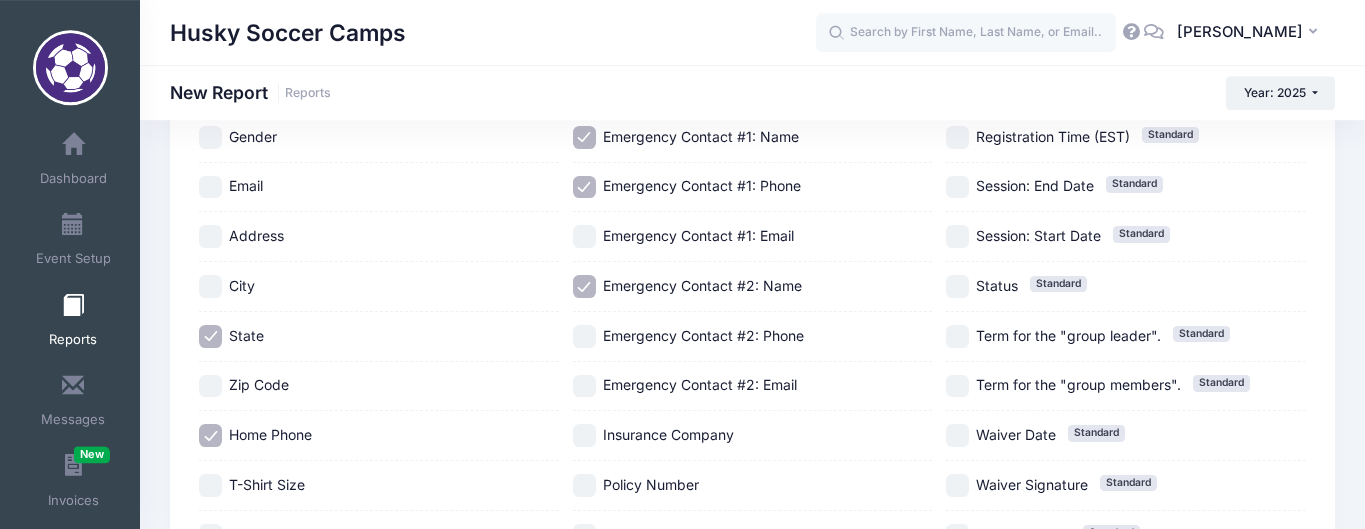 click on "Emergency Contact #2: Name" at bounding box center [584, 286] 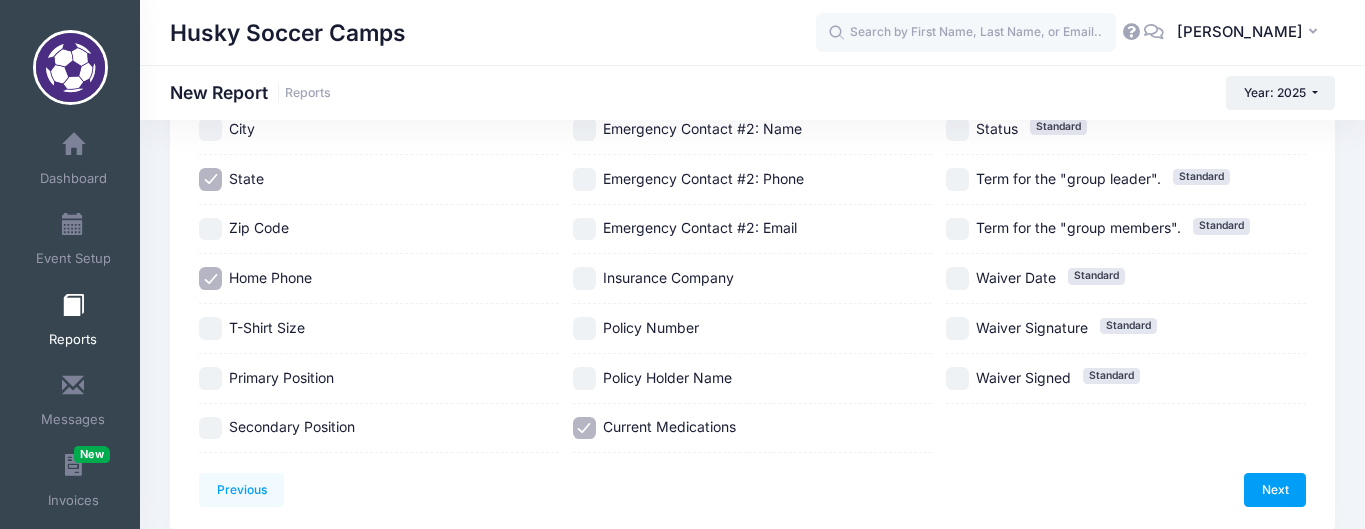 scroll, scrollTop: 690, scrollLeft: 0, axis: vertical 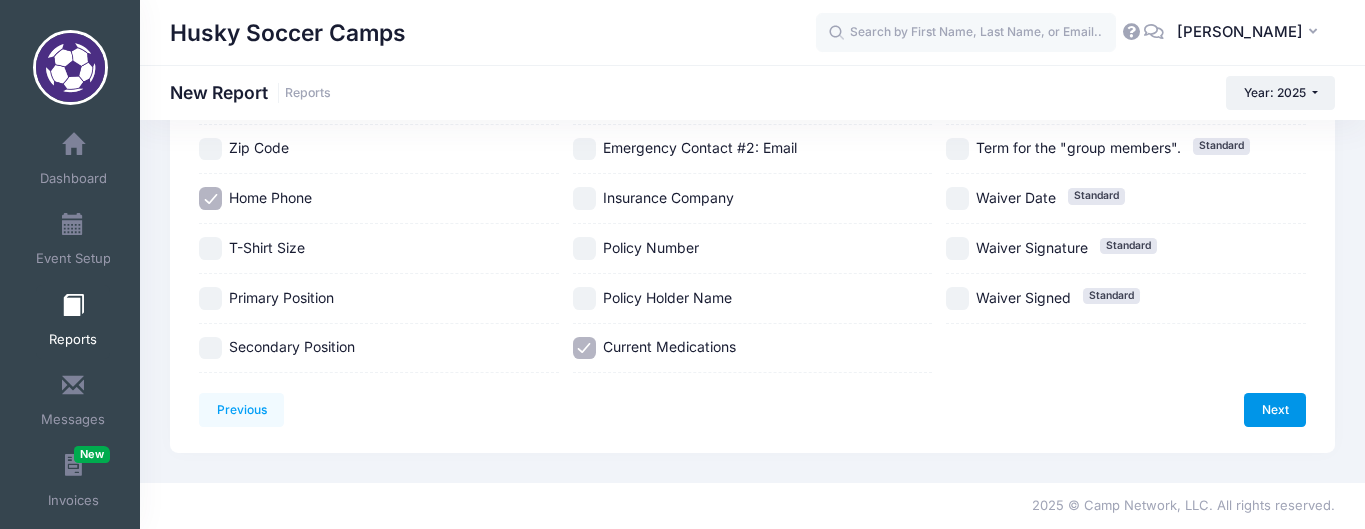 click on "Next" at bounding box center (1275, 410) 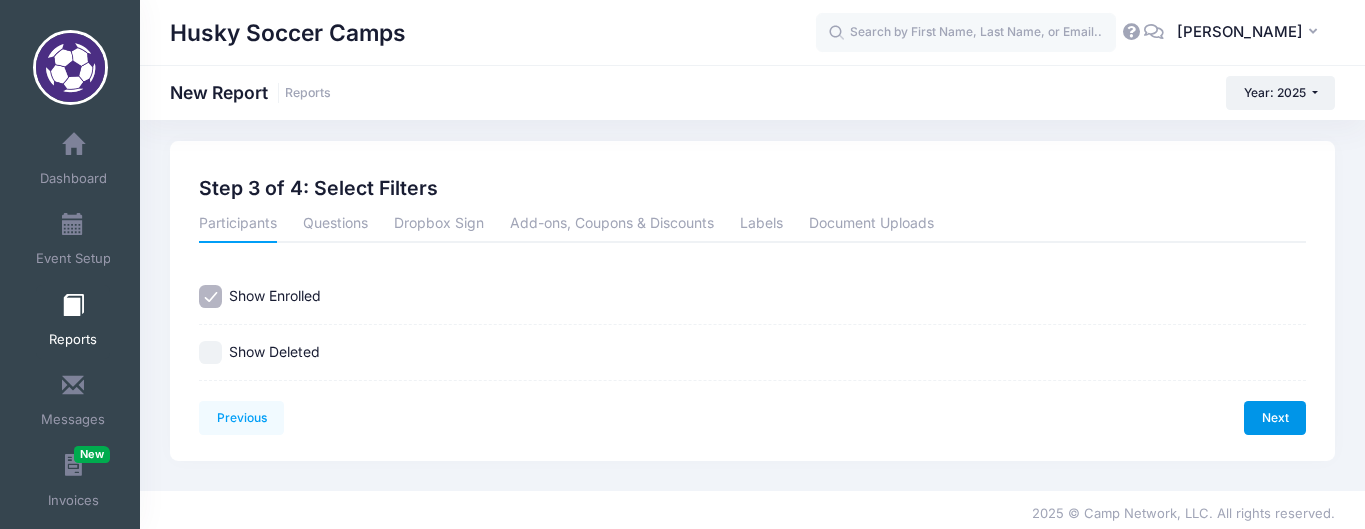 scroll, scrollTop: 0, scrollLeft: 0, axis: both 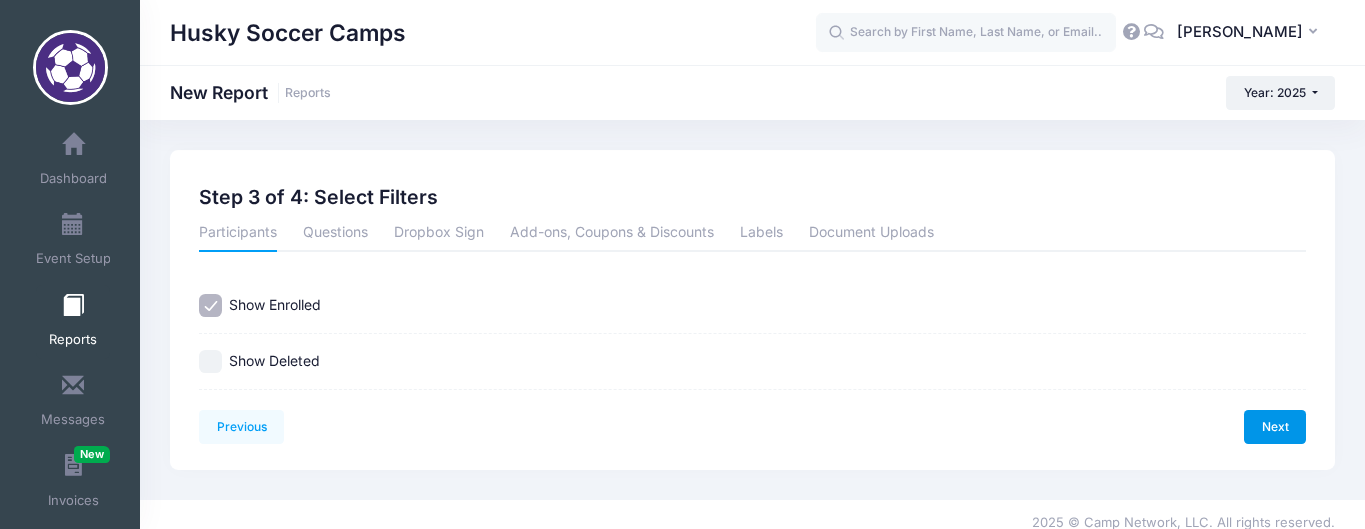 click on "Next" at bounding box center (1275, 427) 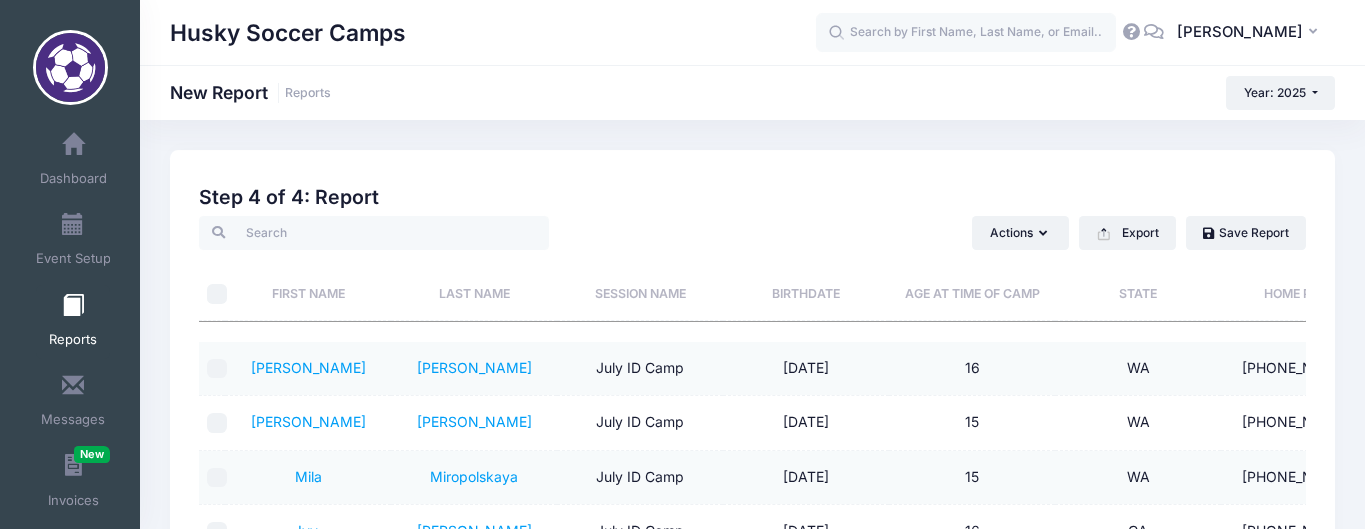 click on "Last Name" at bounding box center (474, 285) 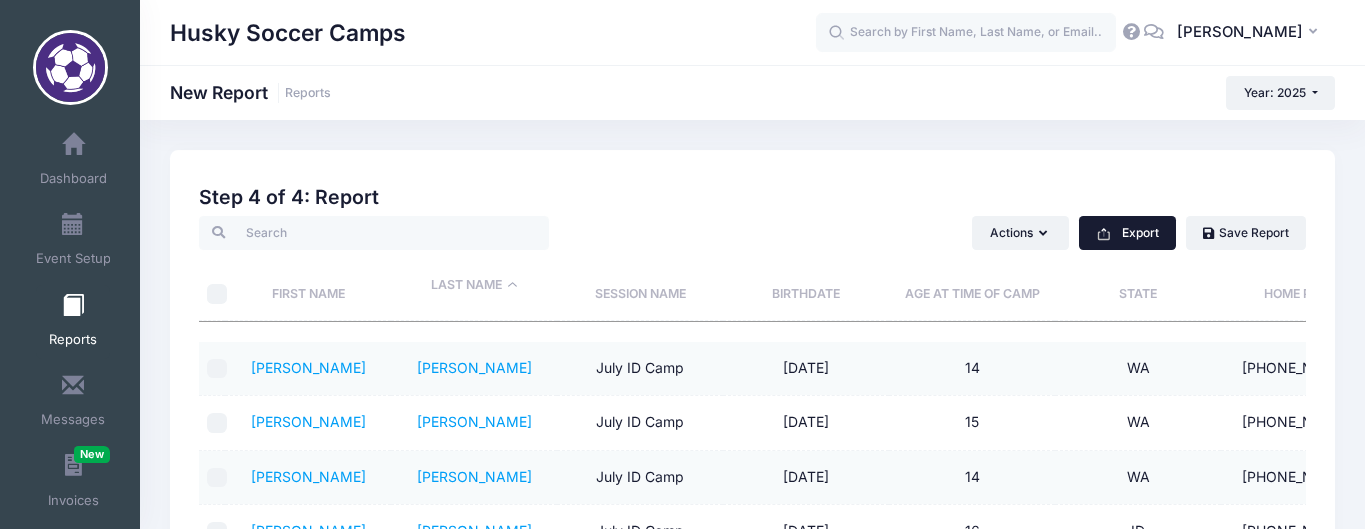 click on "Export" at bounding box center (1127, 233) 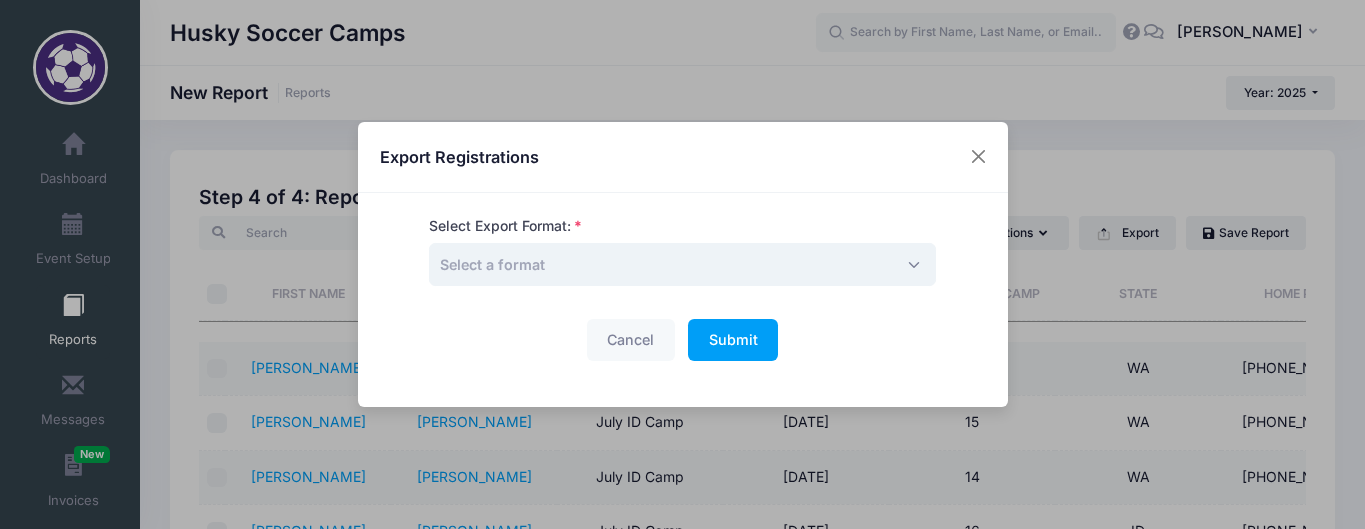 click on "Select a format" at bounding box center [682, 264] 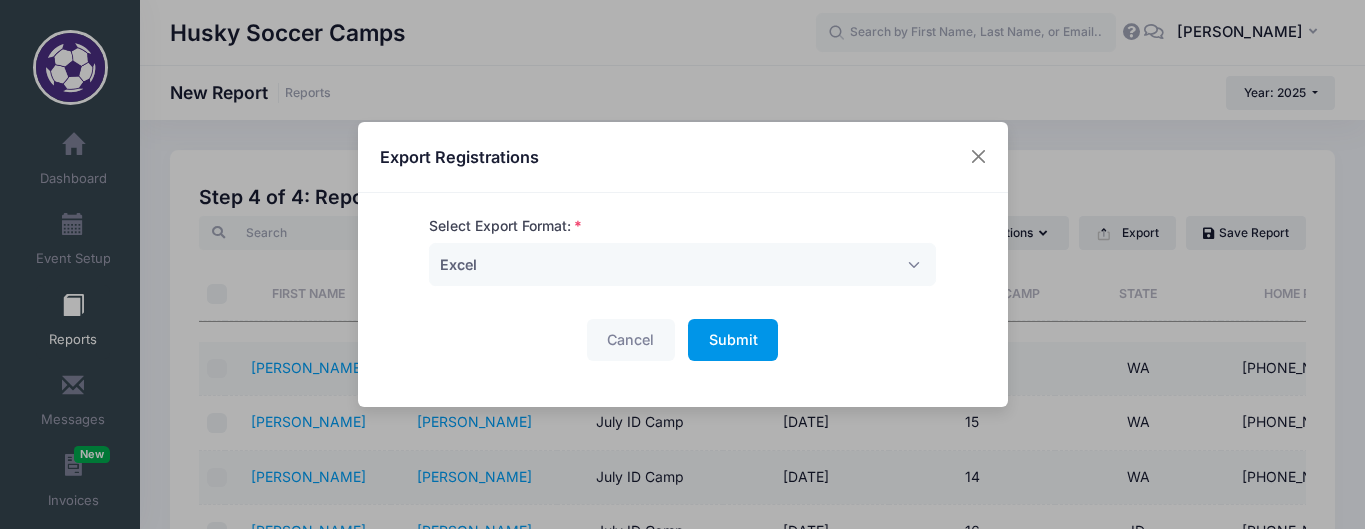 click on "Submit" at bounding box center (733, 339) 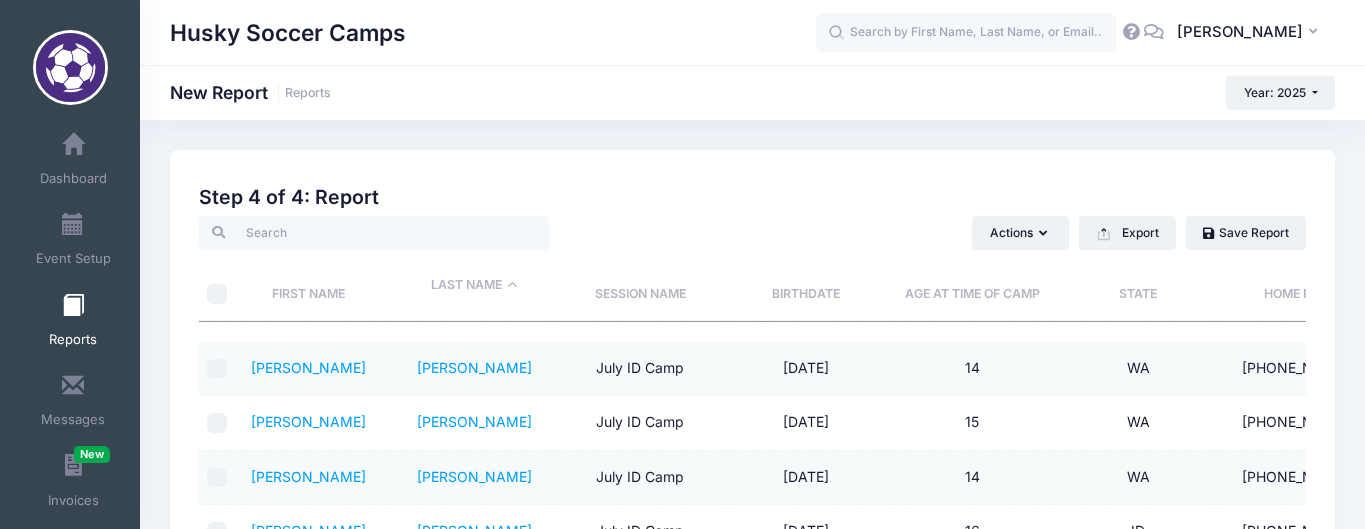 scroll, scrollTop: 20, scrollLeft: 0, axis: vertical 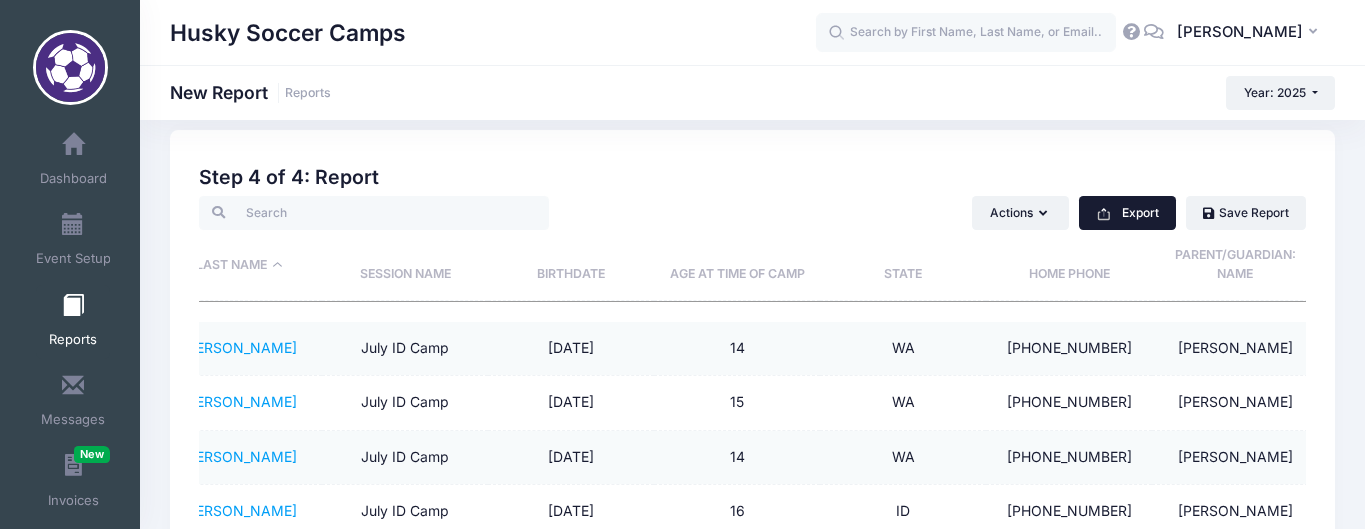 click on "Export" at bounding box center (1127, 213) 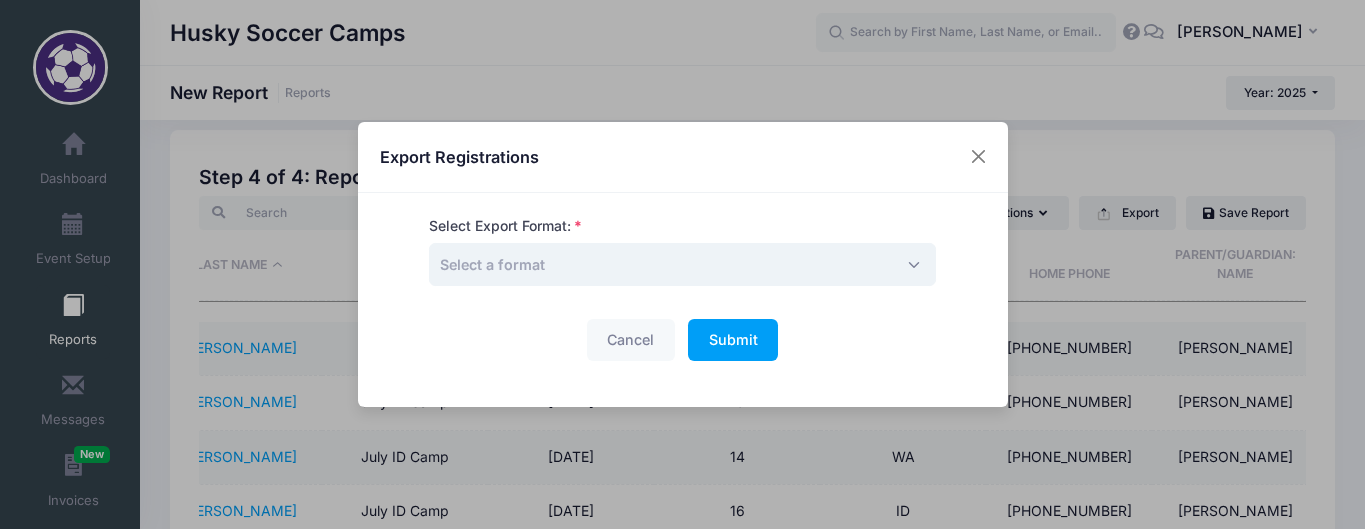 click on "Select a format" at bounding box center [682, 264] 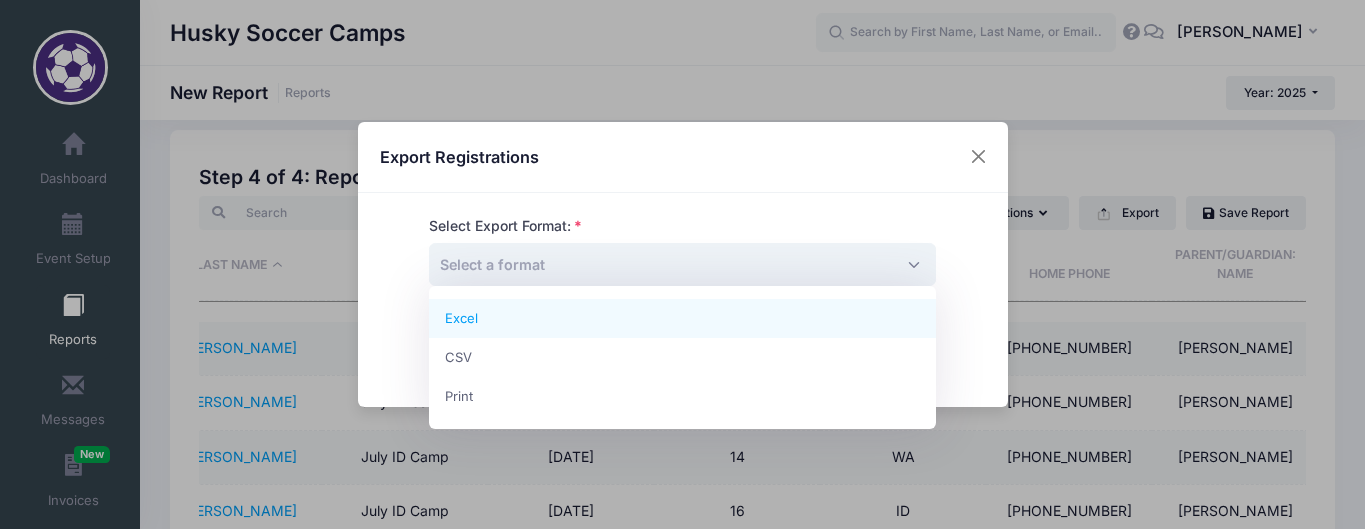 select on "excel" 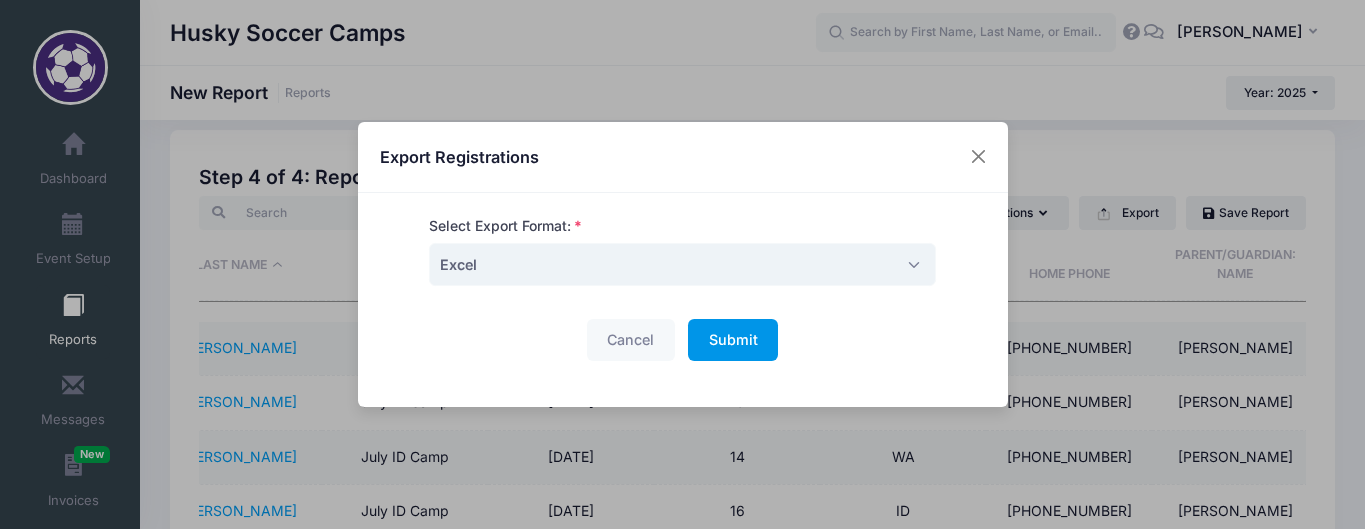 click on "Submit" at bounding box center (733, 339) 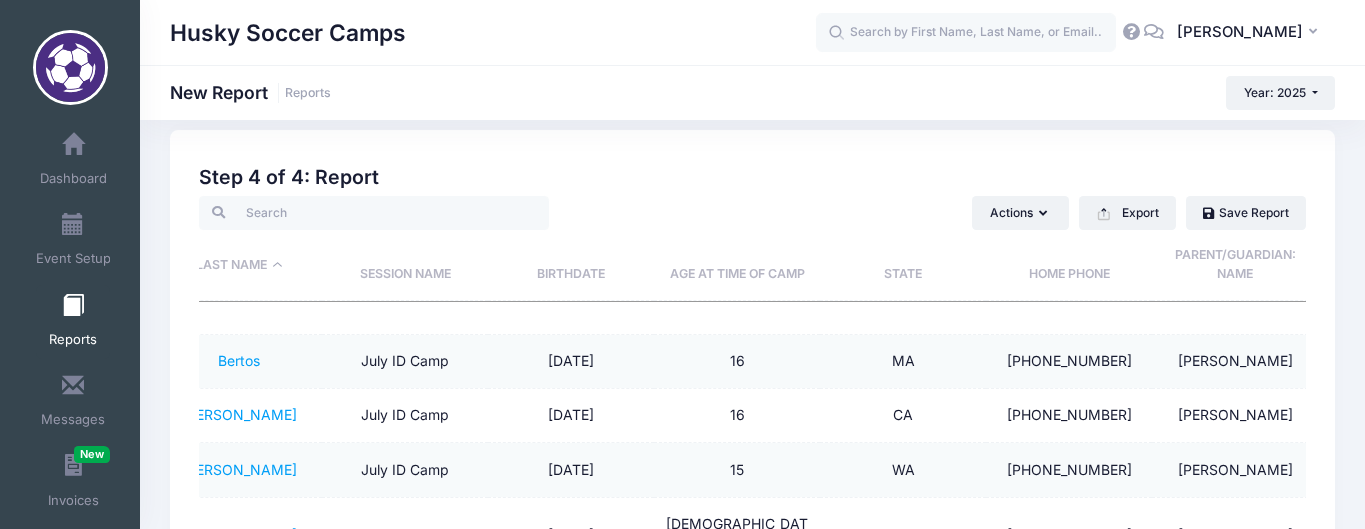 scroll, scrollTop: 0, scrollLeft: 235, axis: horizontal 